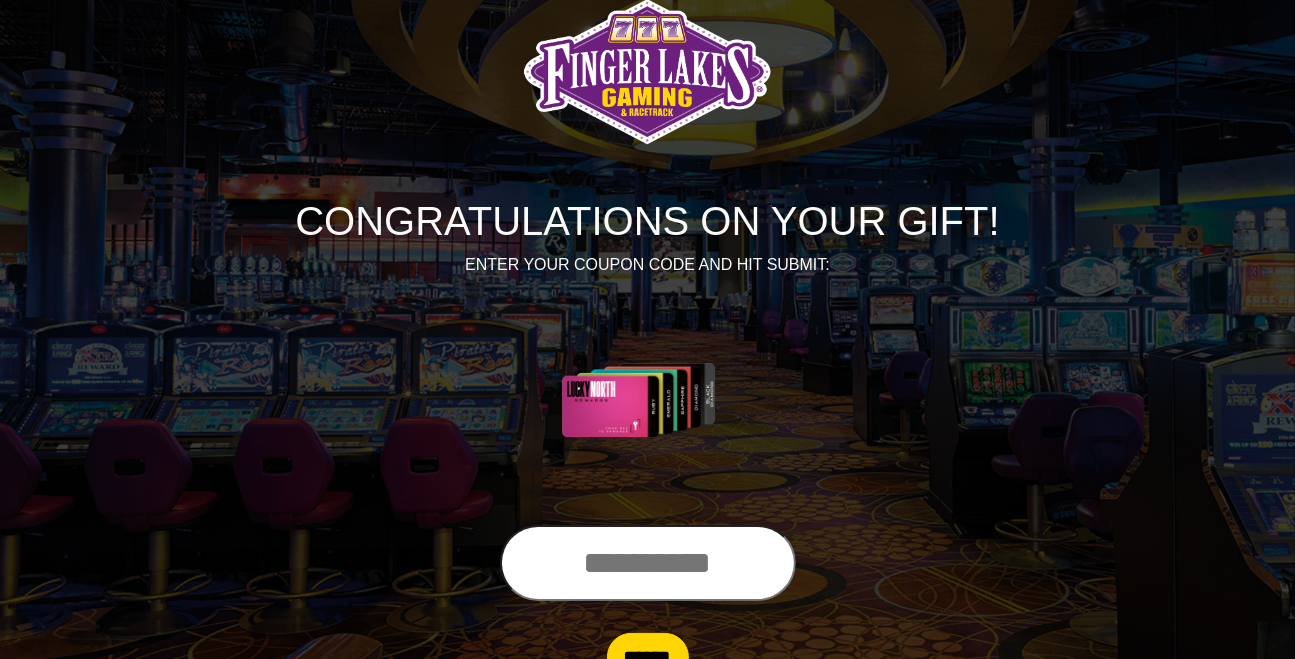 scroll, scrollTop: 105, scrollLeft: 0, axis: vertical 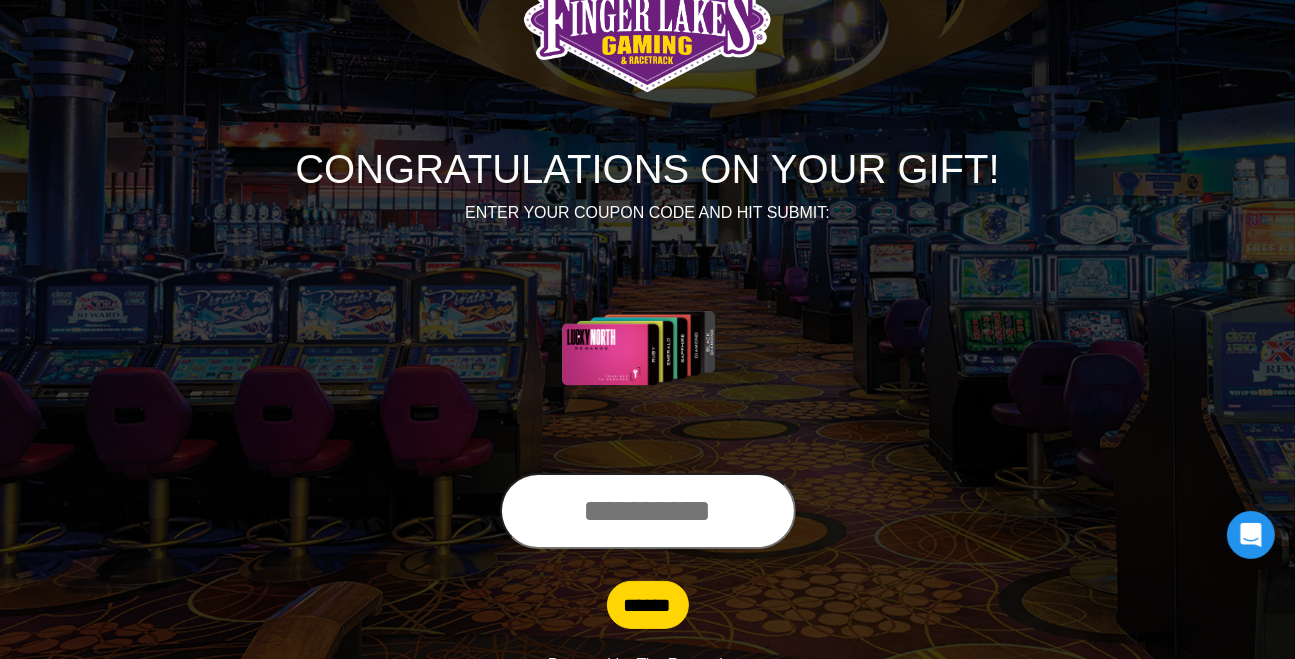 click at bounding box center [648, 511] 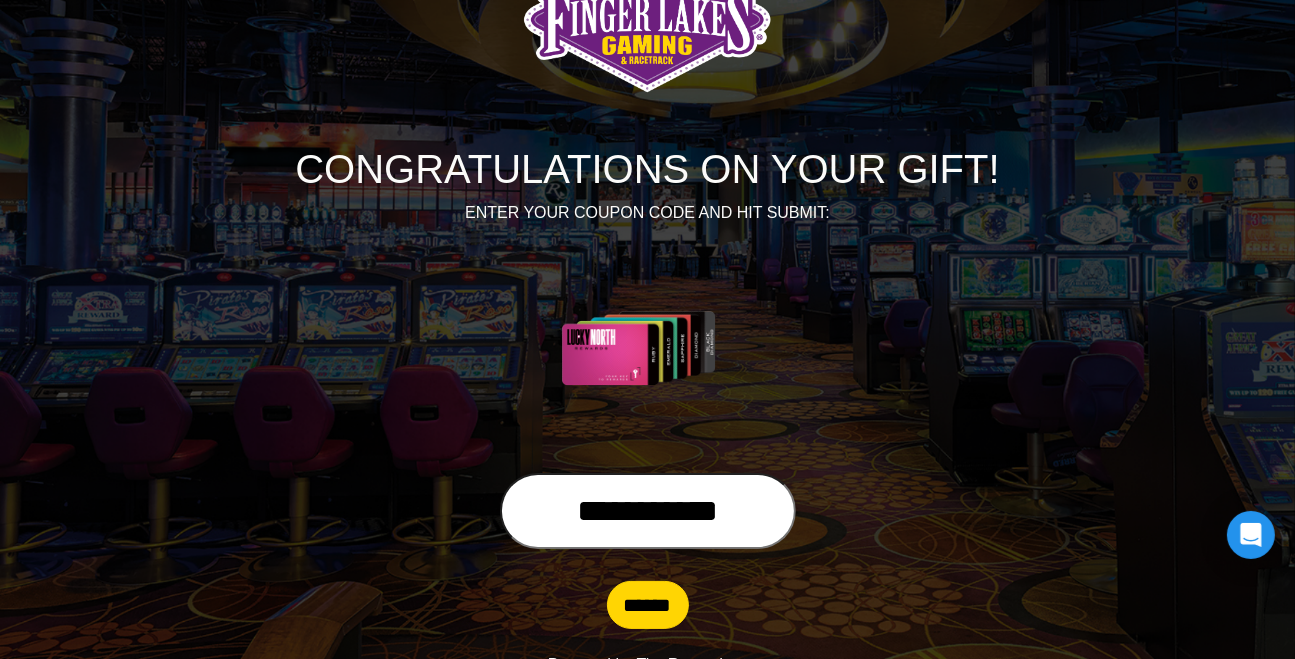 type on "**********" 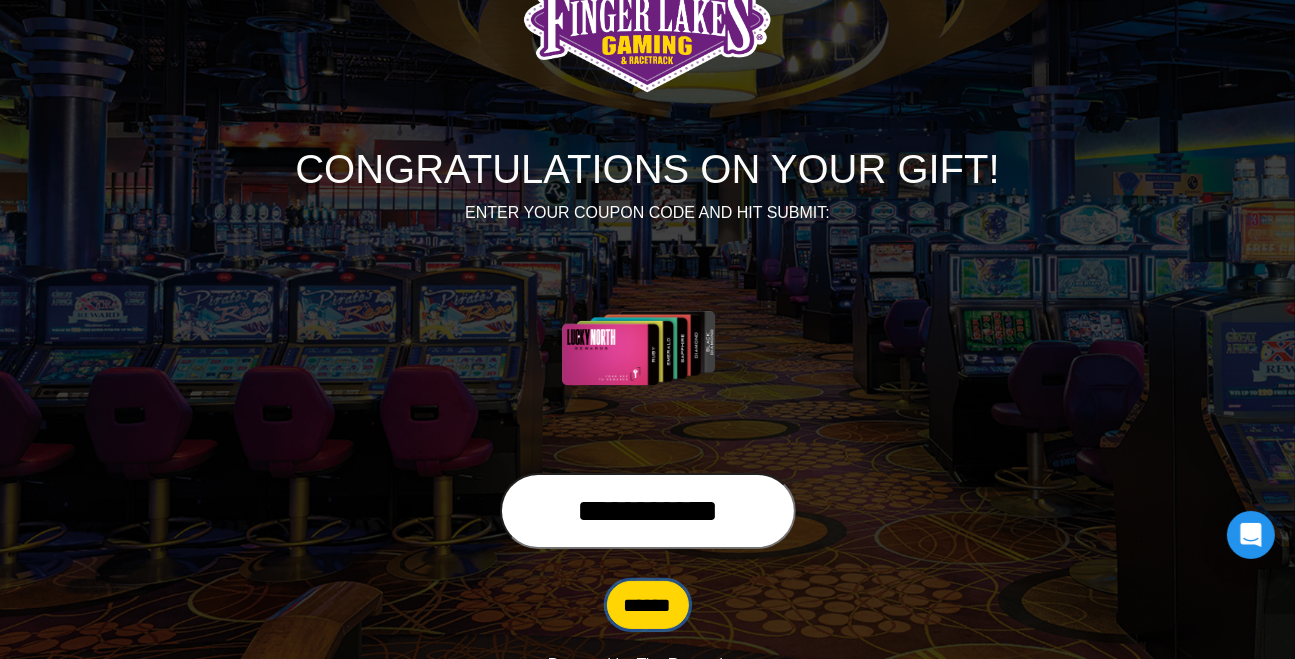 click on "******" at bounding box center [648, 605] 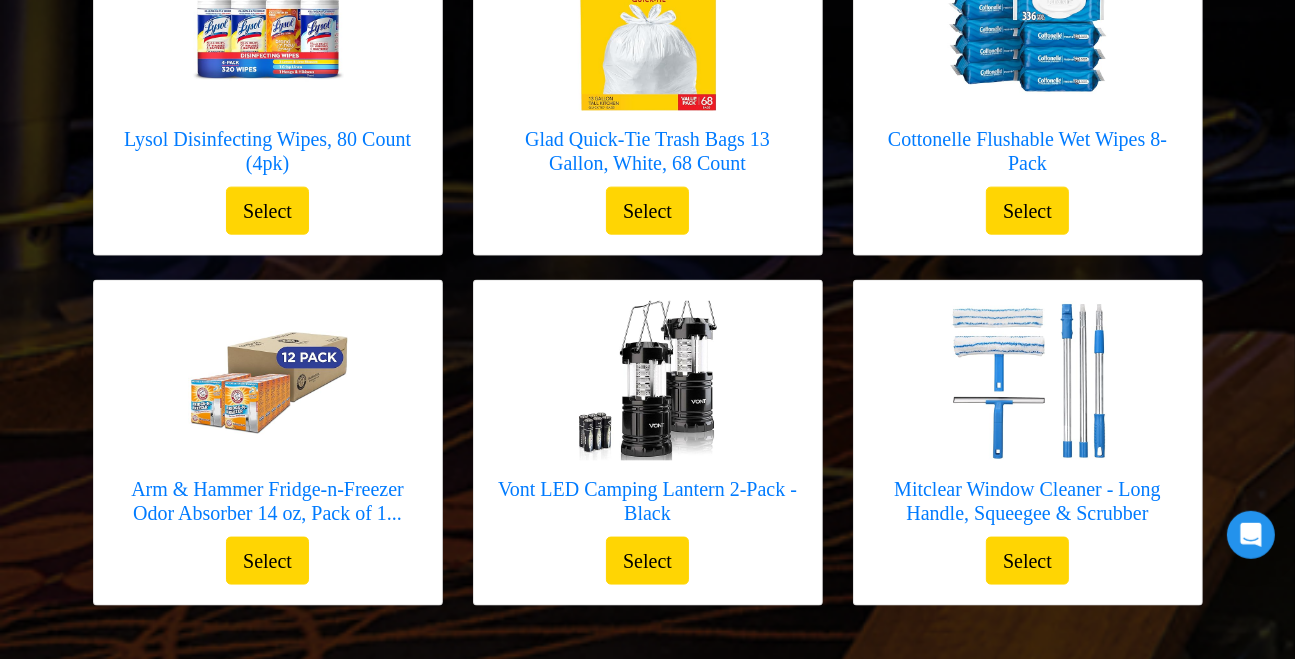 scroll, scrollTop: 2193, scrollLeft: 0, axis: vertical 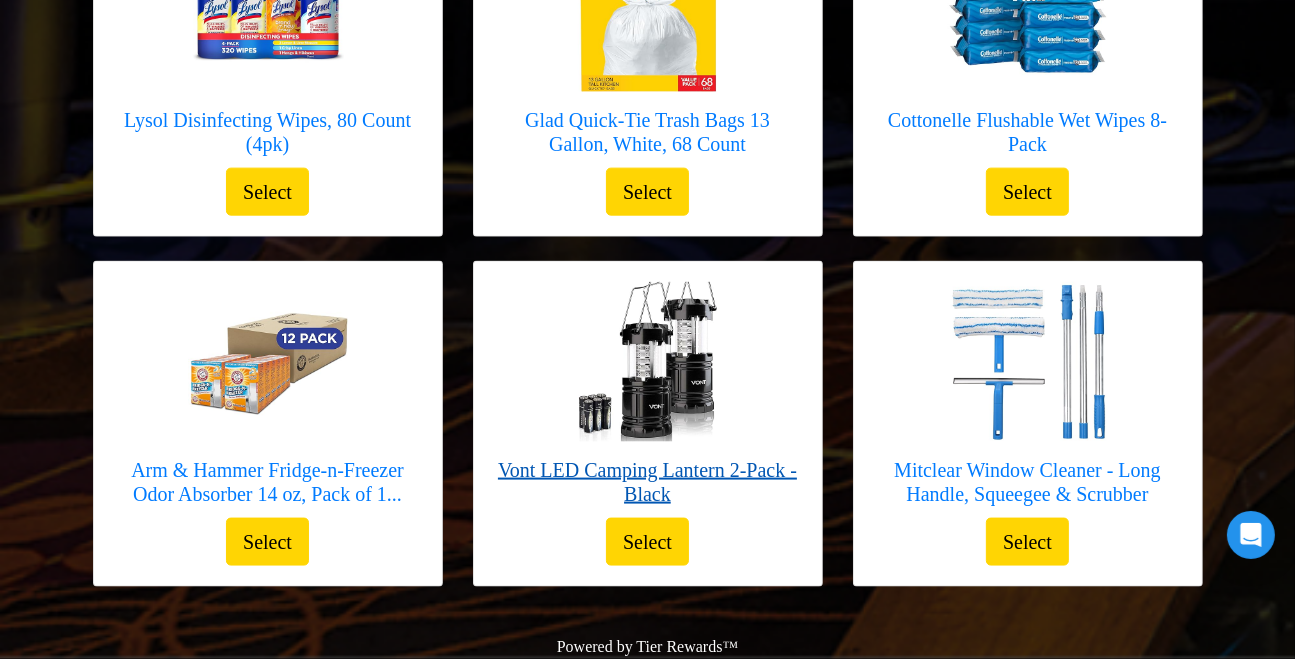 click on "Vont LED Camping Lantern 2-Pack - Black" at bounding box center [648, 482] 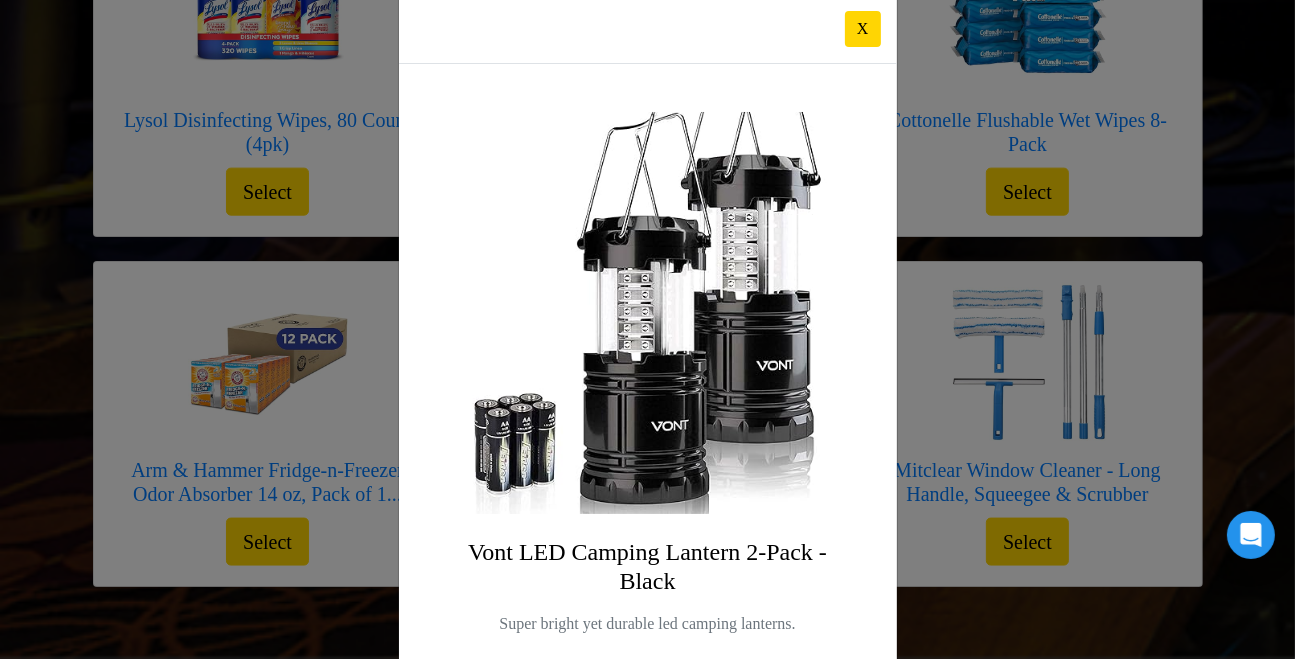 scroll, scrollTop: 0, scrollLeft: 0, axis: both 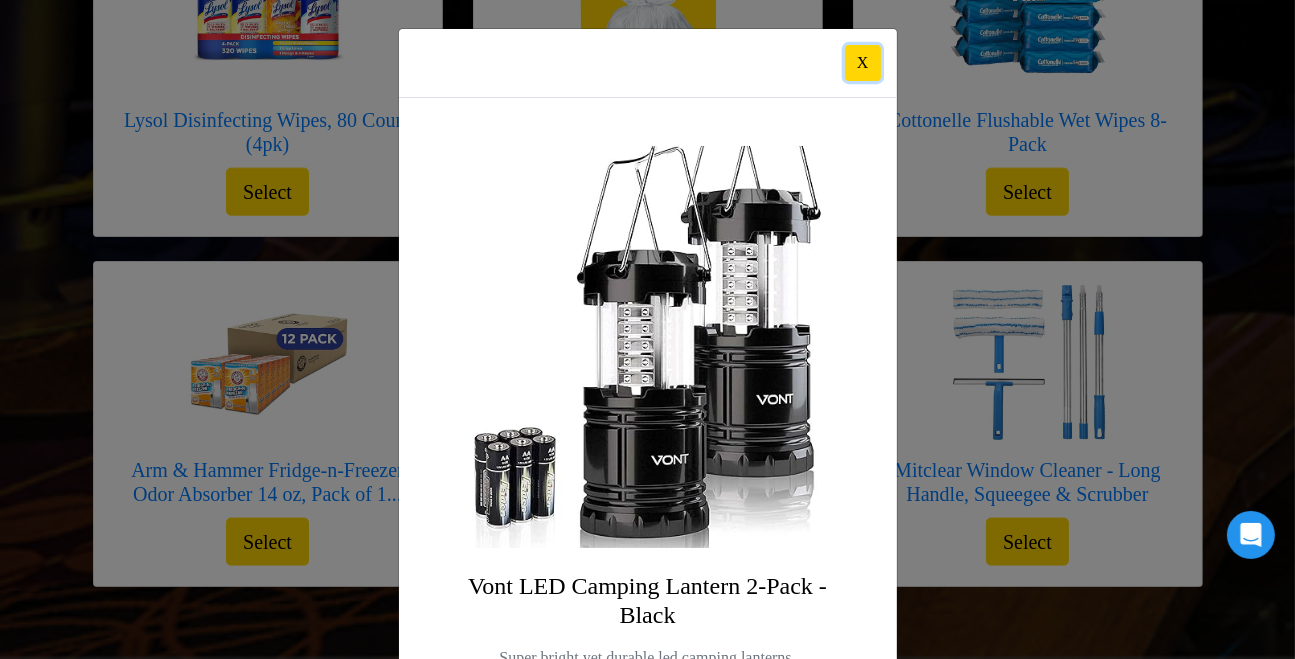 click on "X" at bounding box center (863, 63) 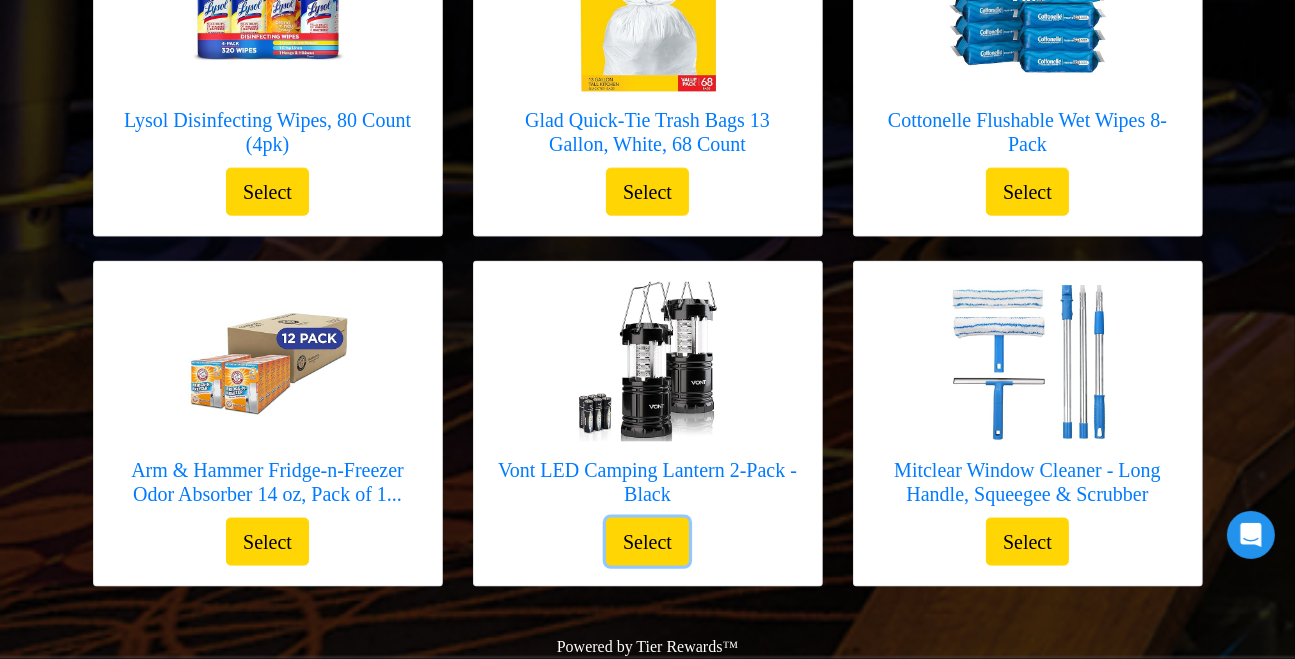 click on "Select" at bounding box center [647, 542] 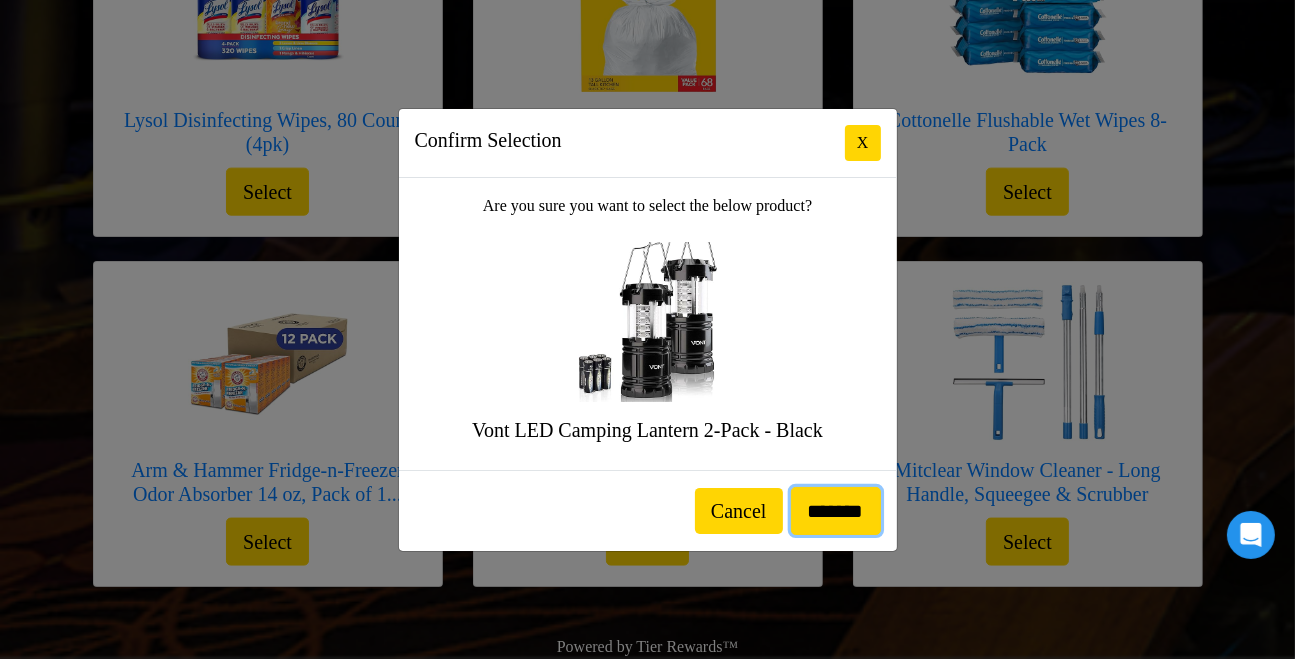 click on "*******" at bounding box center (836, 511) 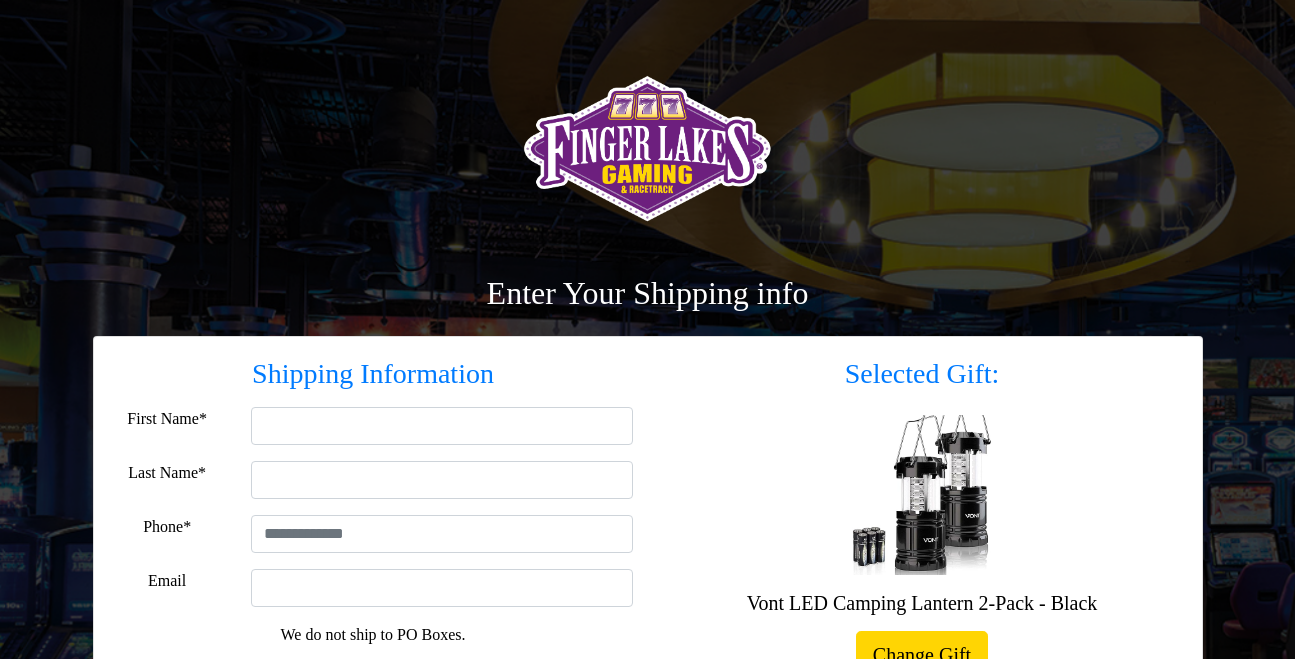 scroll, scrollTop: 0, scrollLeft: 0, axis: both 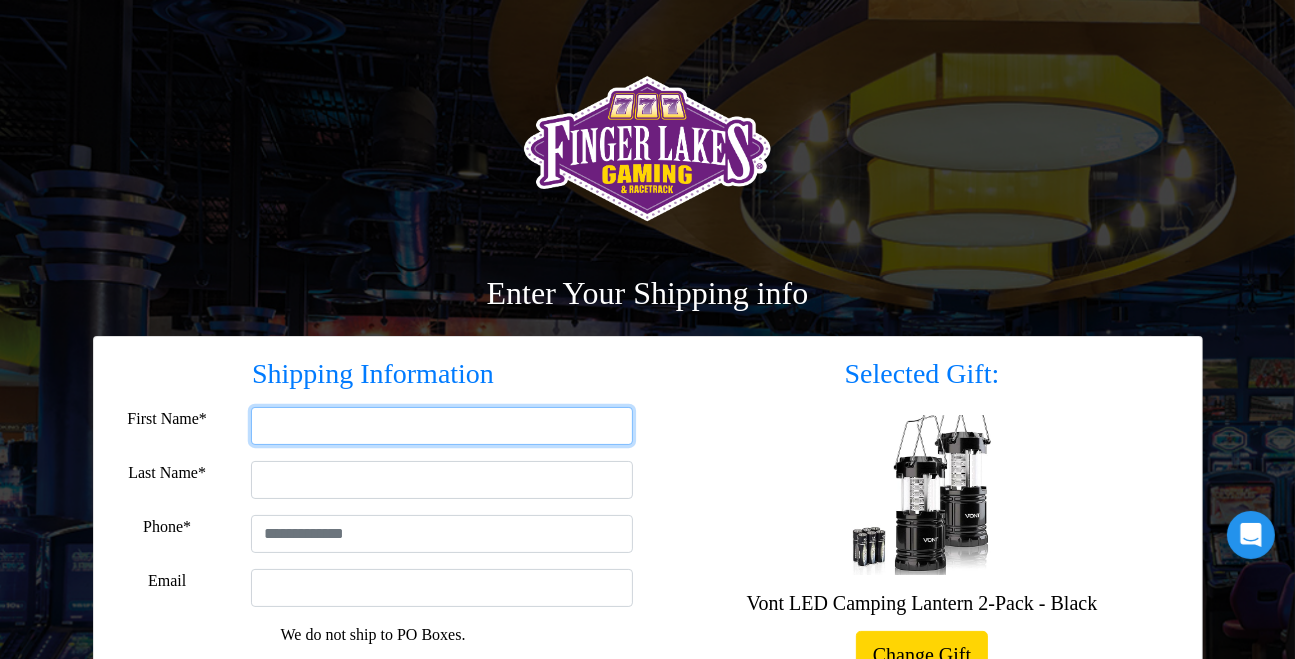 click on "First Name*" at bounding box center (442, 426) 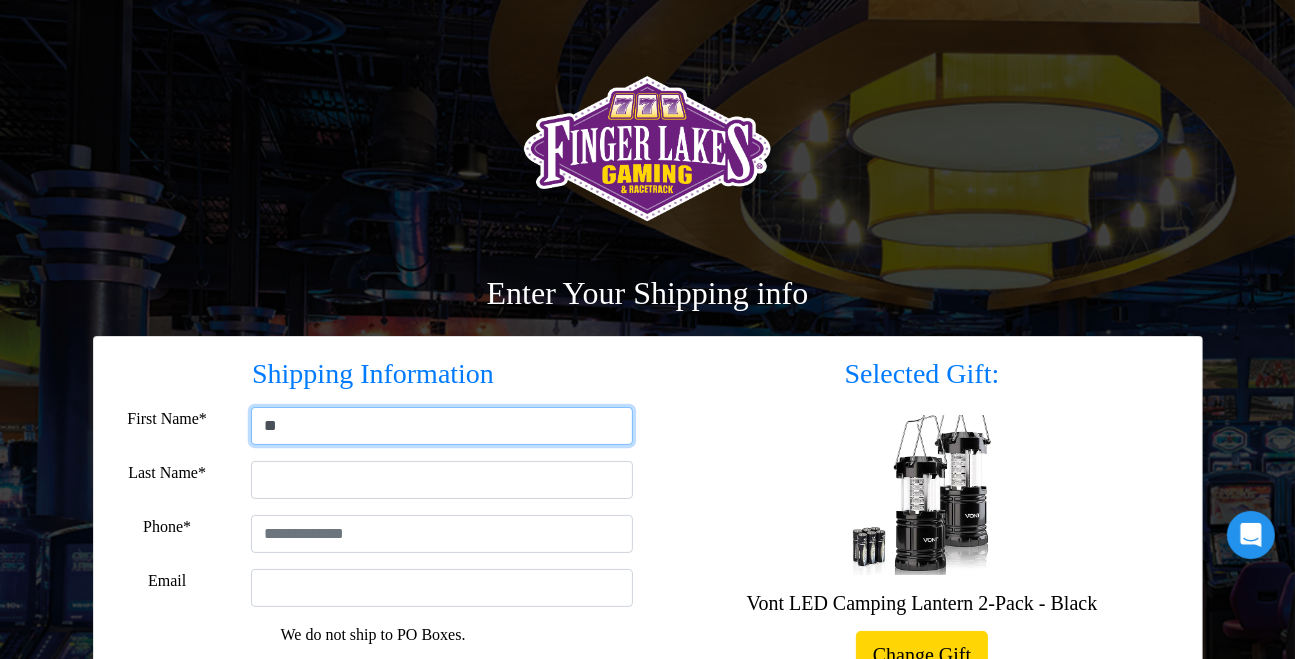 type on "*" 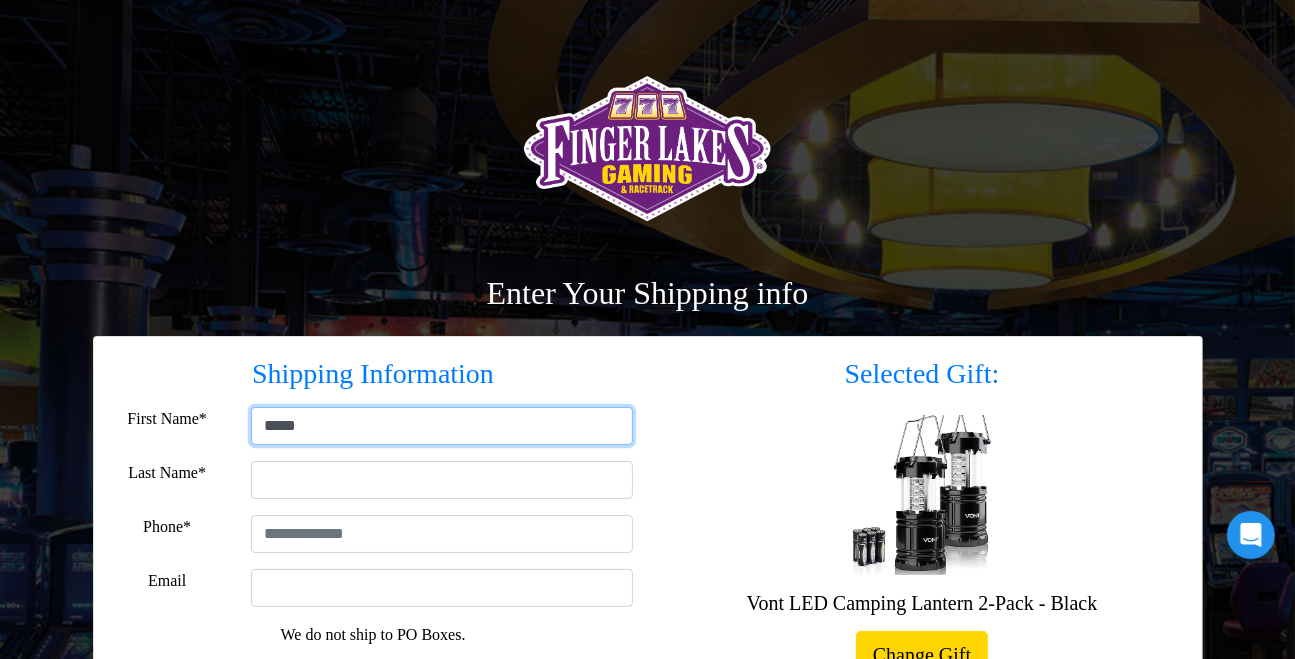 type on "*****" 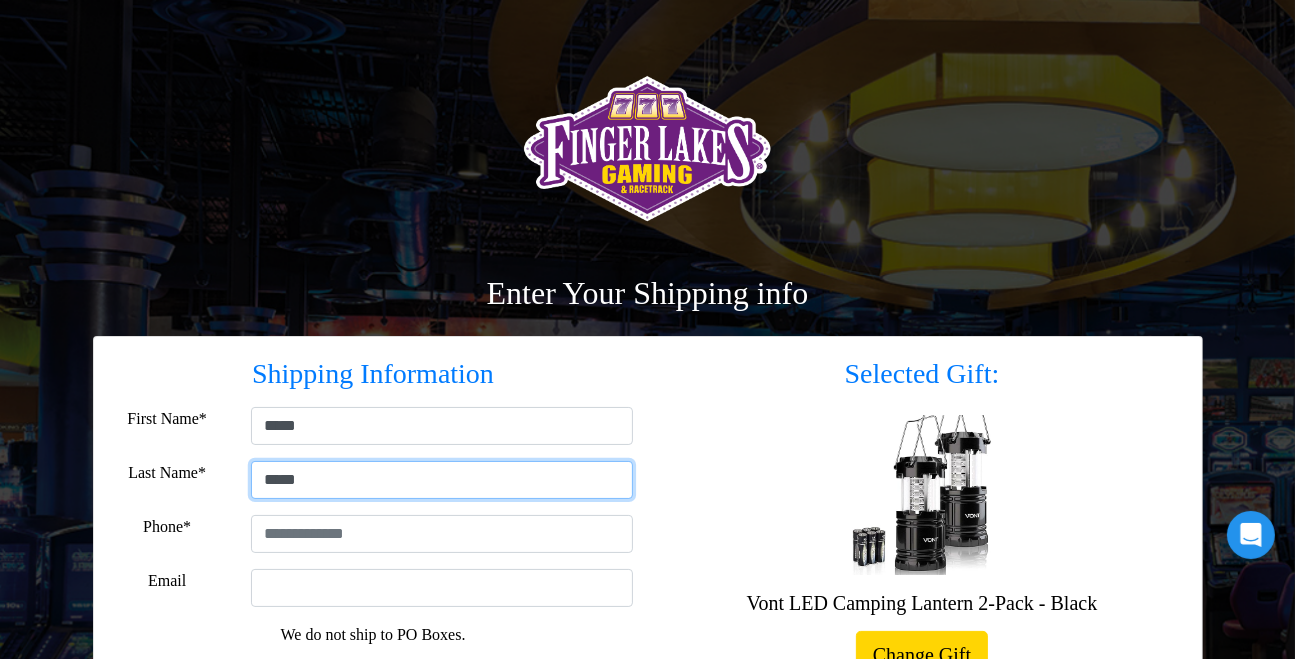 drag, startPoint x: 332, startPoint y: 474, endPoint x: 217, endPoint y: 491, distance: 116.24973 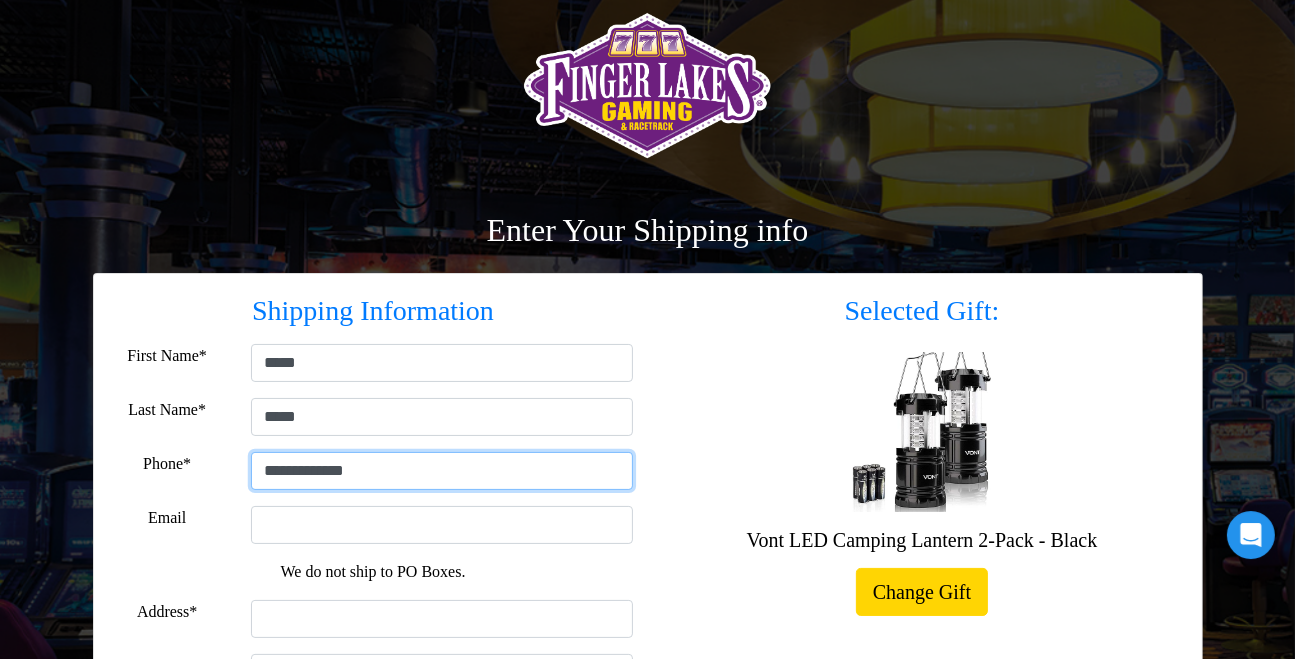 scroll, scrollTop: 105, scrollLeft: 0, axis: vertical 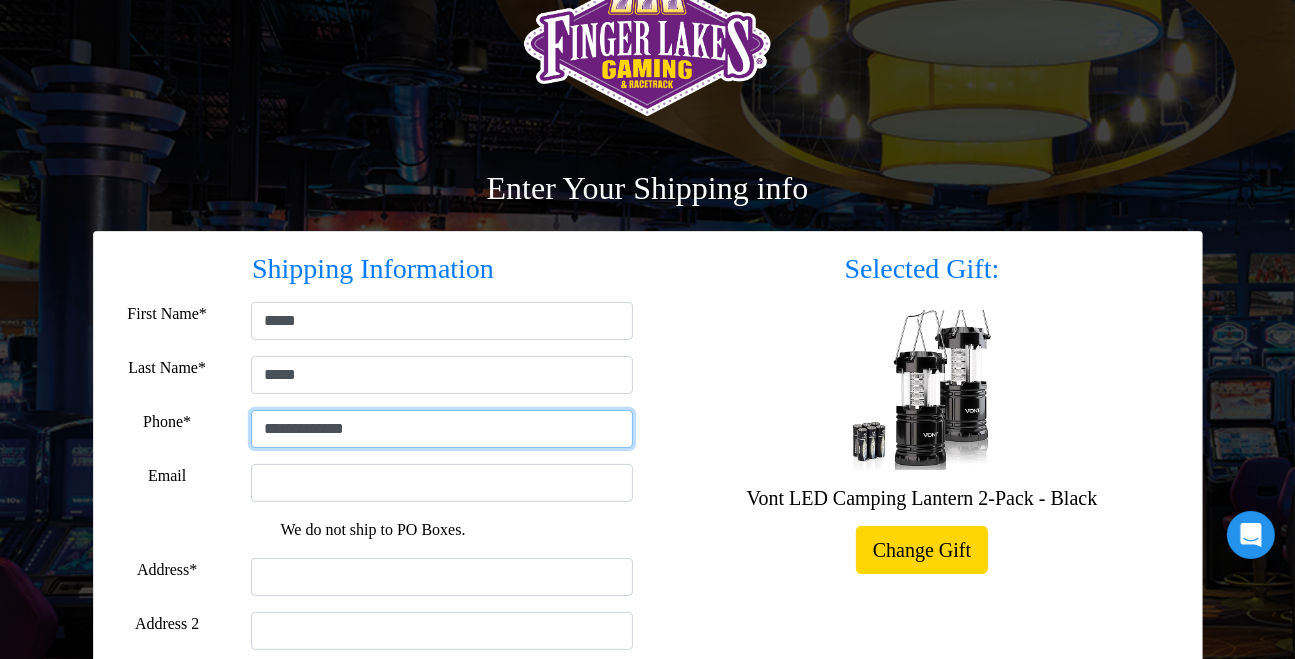 type on "**********" 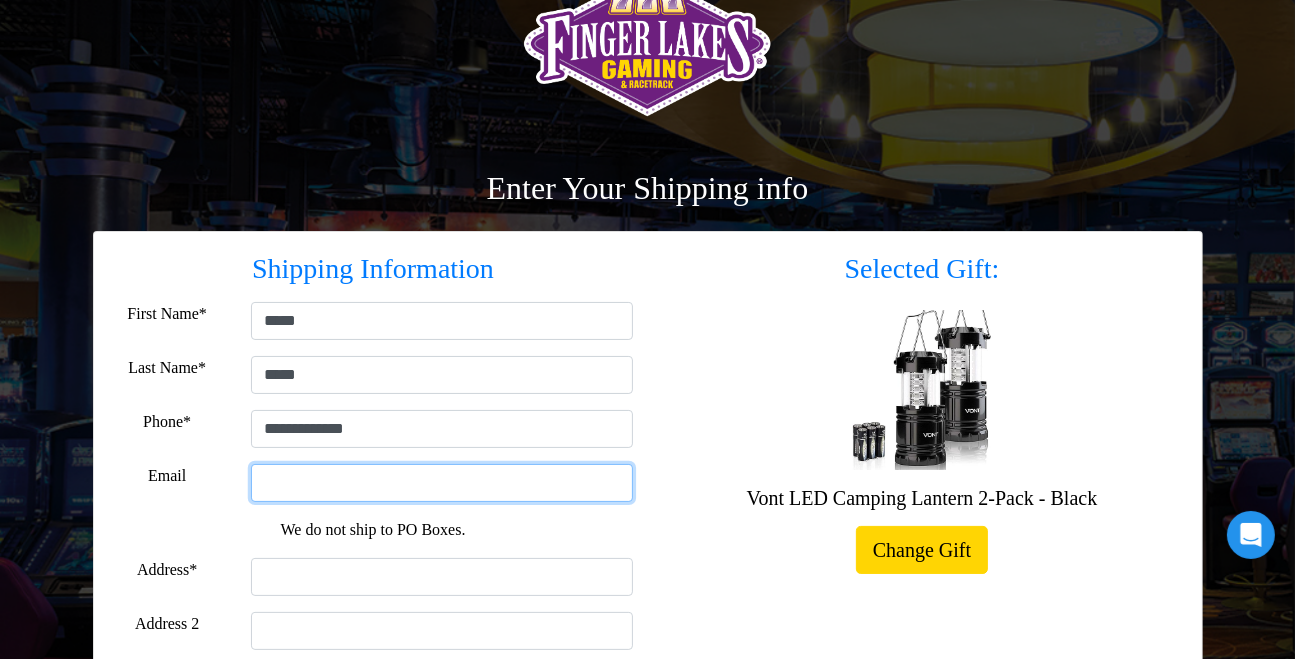 click on "Email" at bounding box center [442, 483] 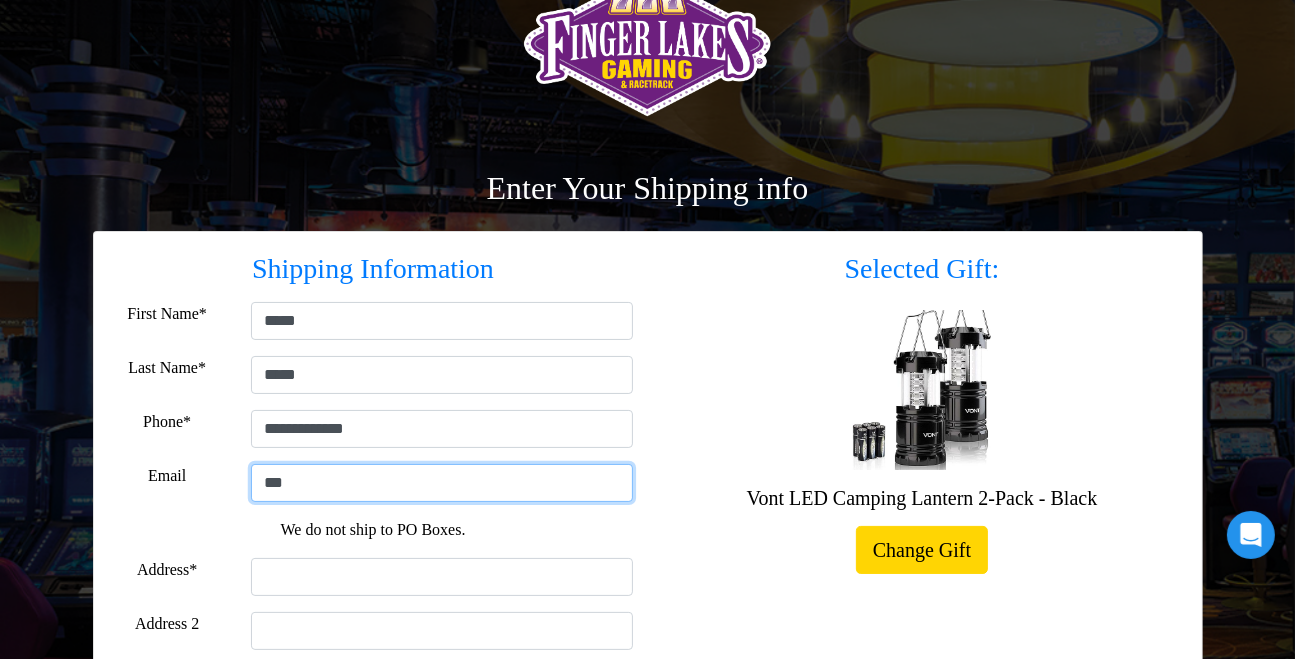 type on "**********" 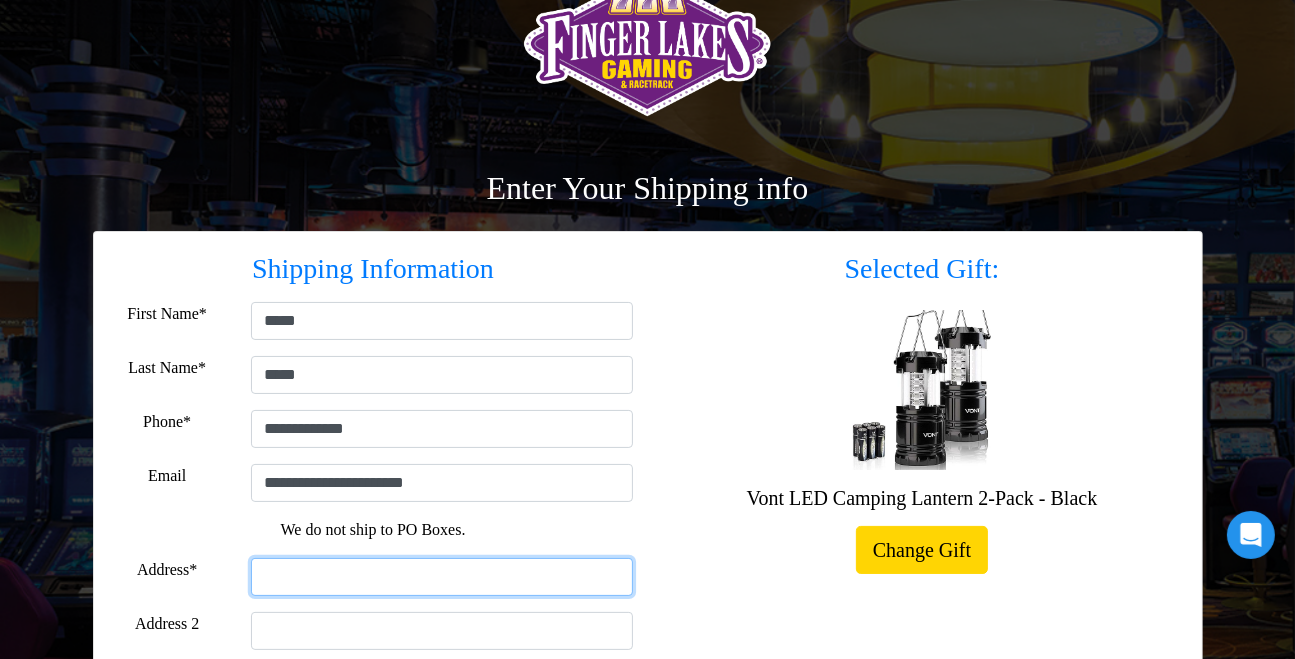type on "**********" 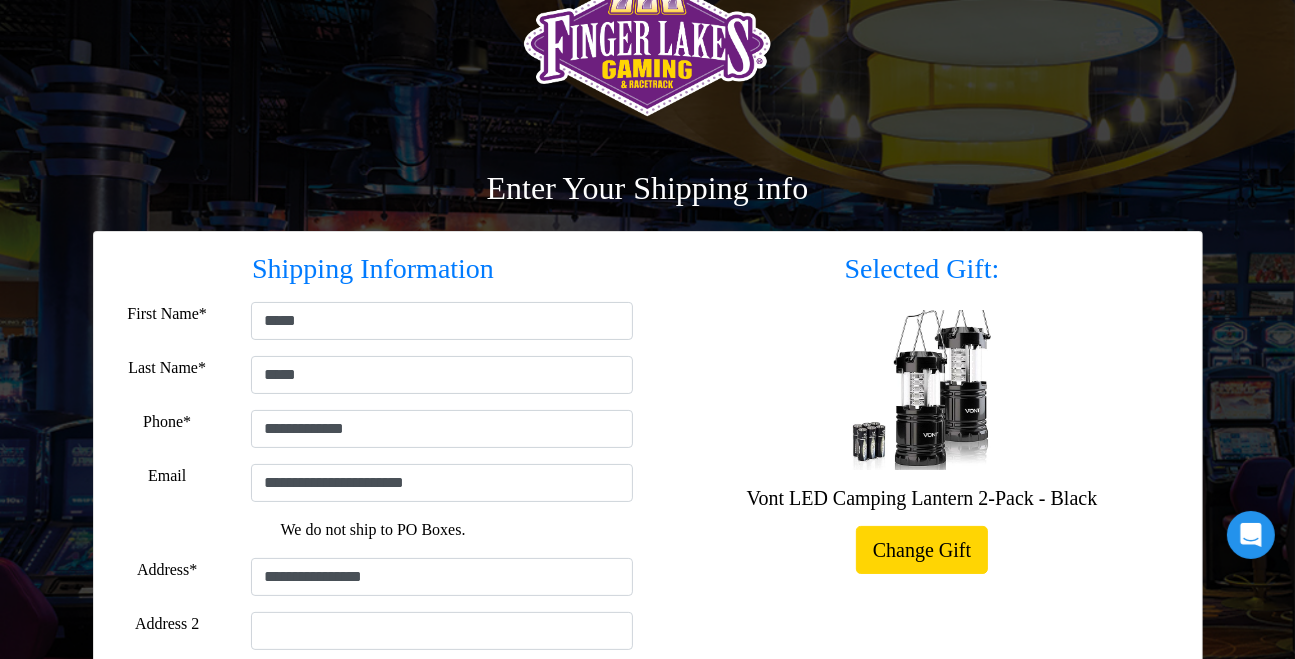 type on "*********" 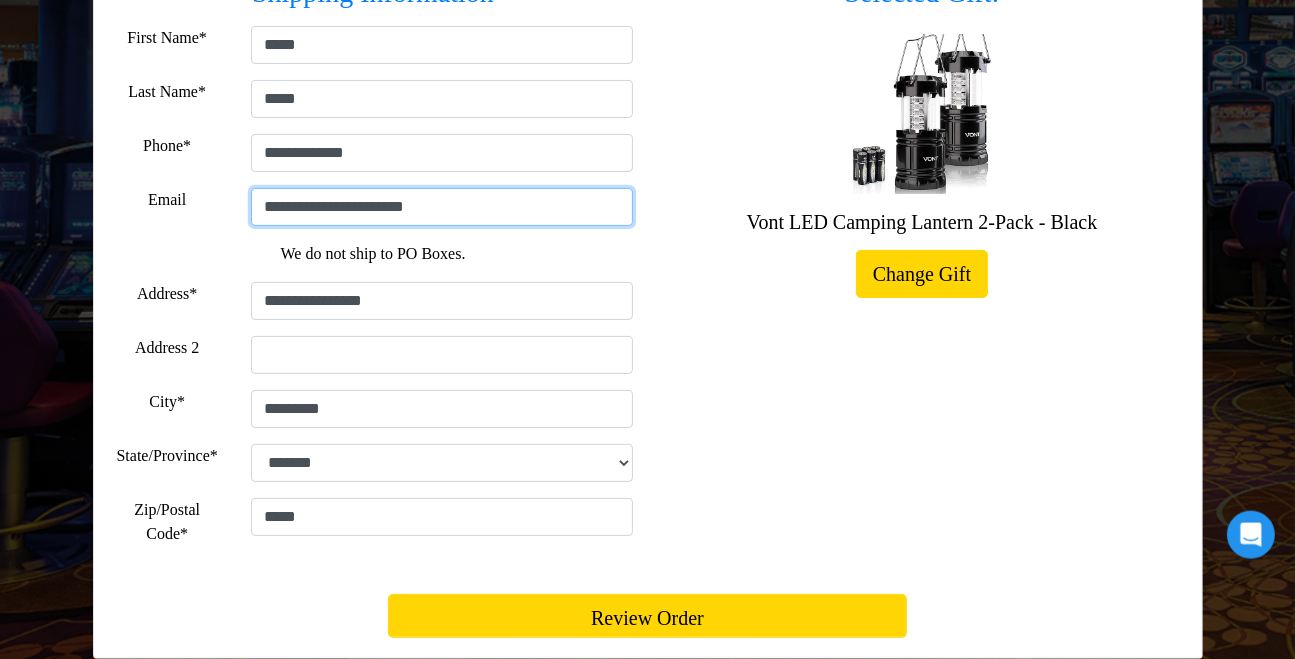 scroll, scrollTop: 422, scrollLeft: 0, axis: vertical 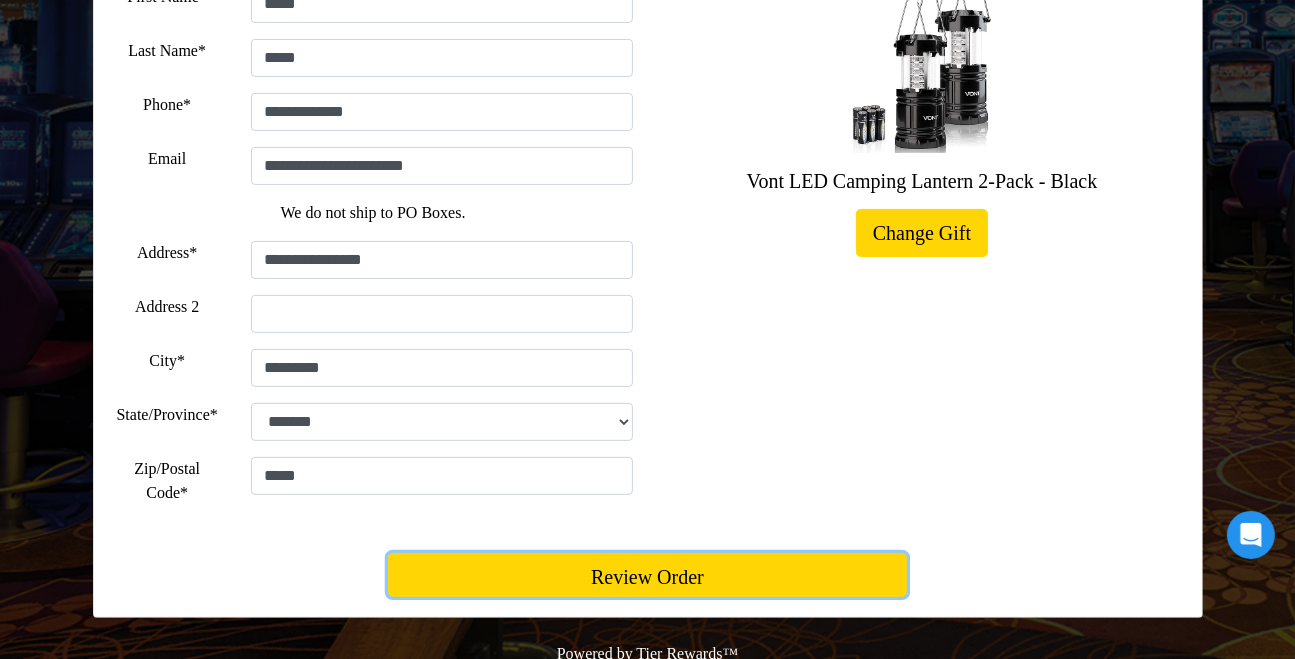 click on "Review Order" at bounding box center [647, 575] 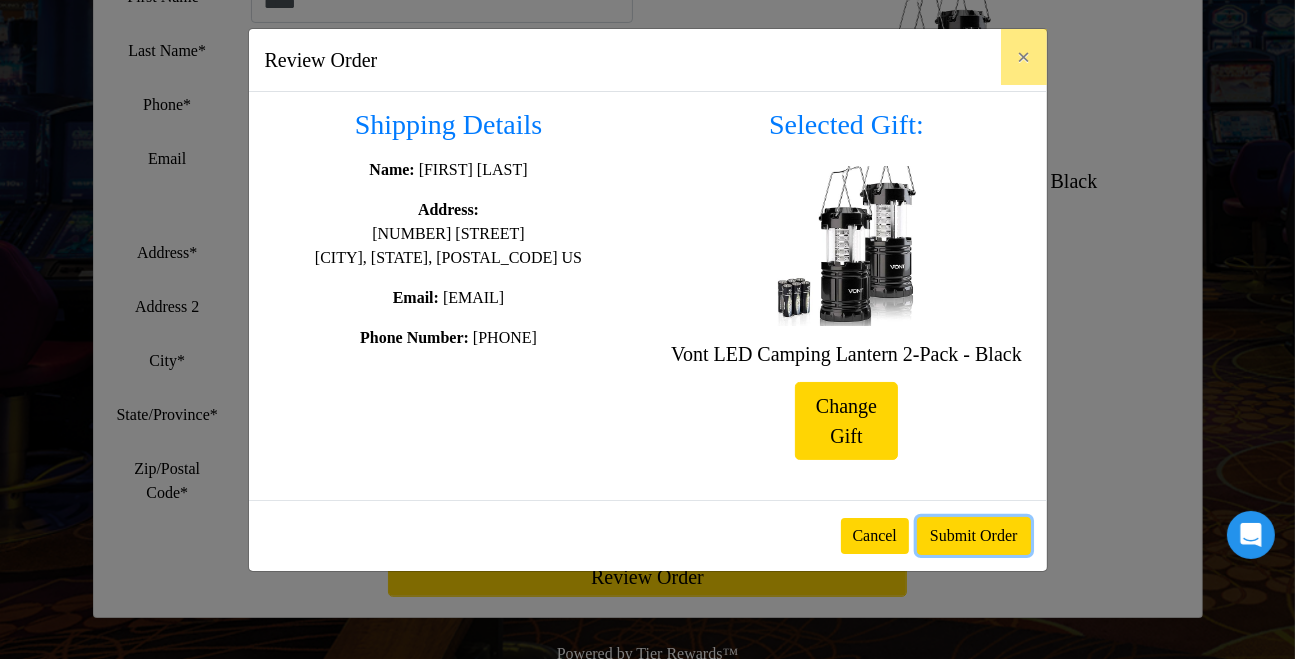 click on "Submit Order" at bounding box center (974, 536) 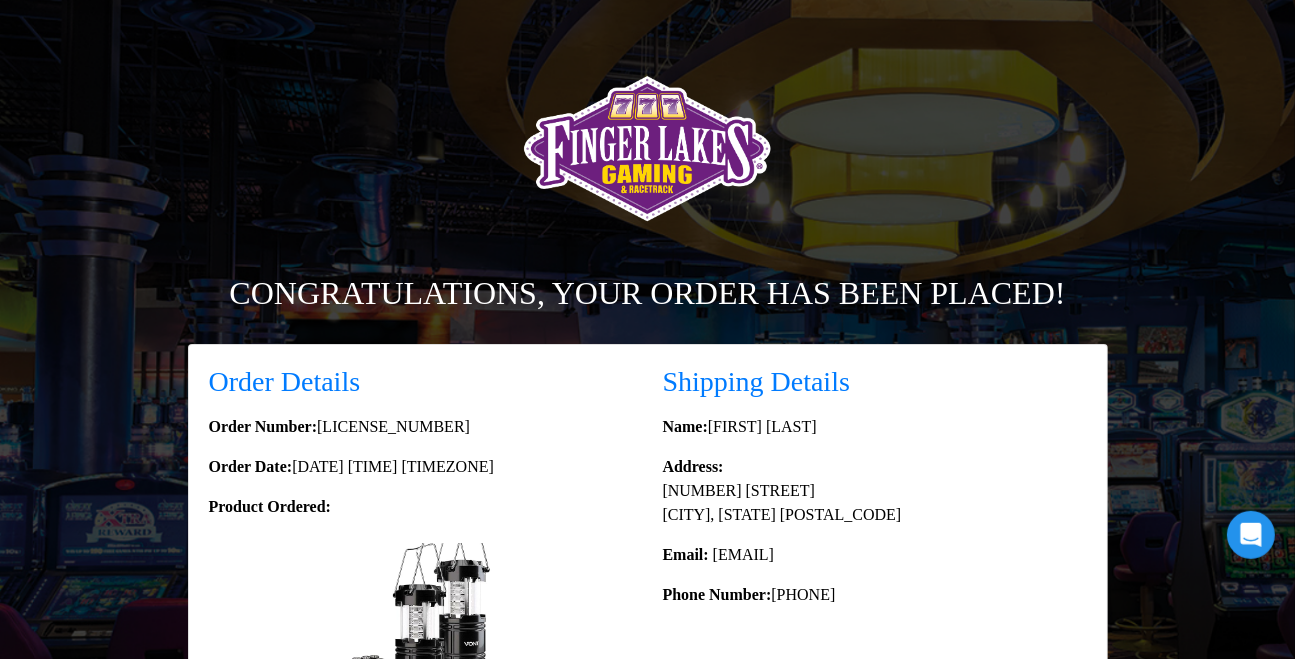 scroll, scrollTop: 0, scrollLeft: 0, axis: both 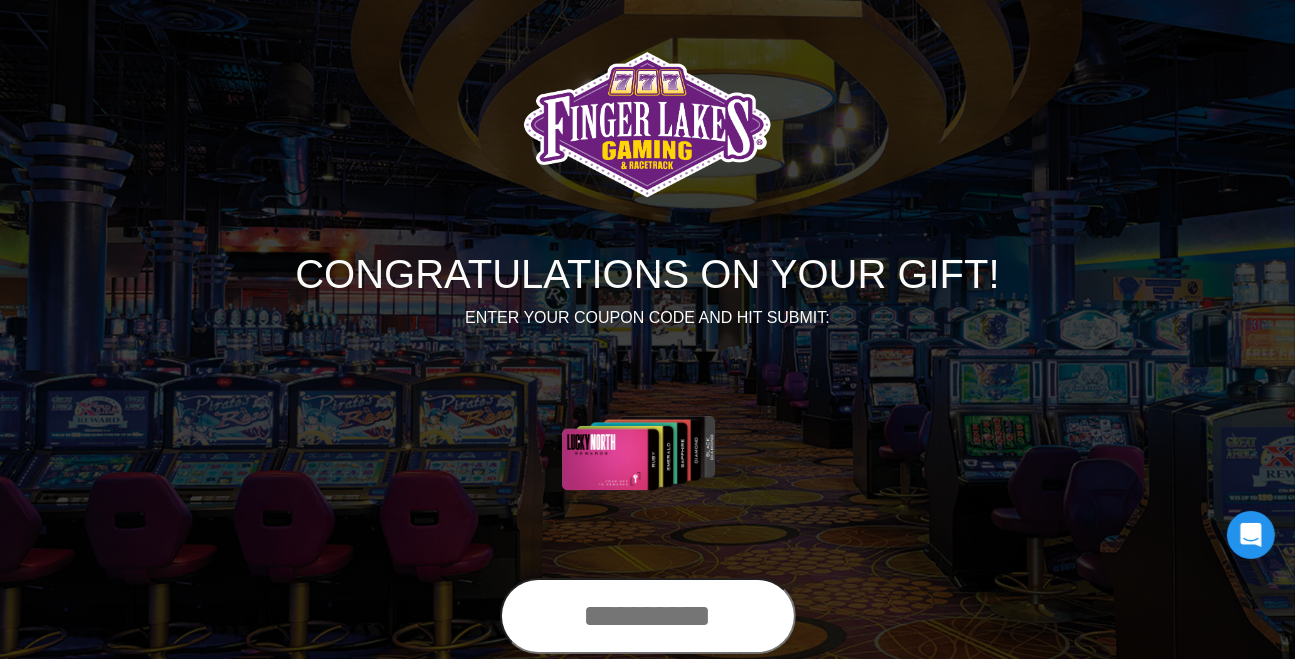 click at bounding box center (648, 616) 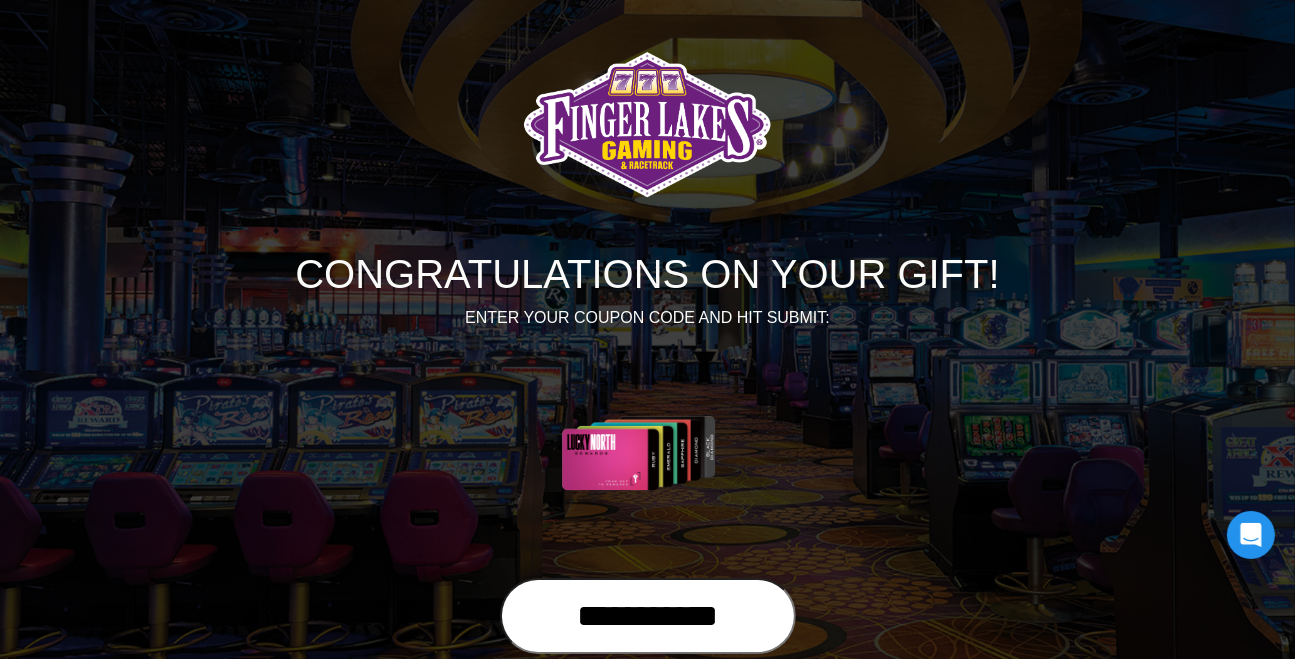 scroll, scrollTop: 121, scrollLeft: 0, axis: vertical 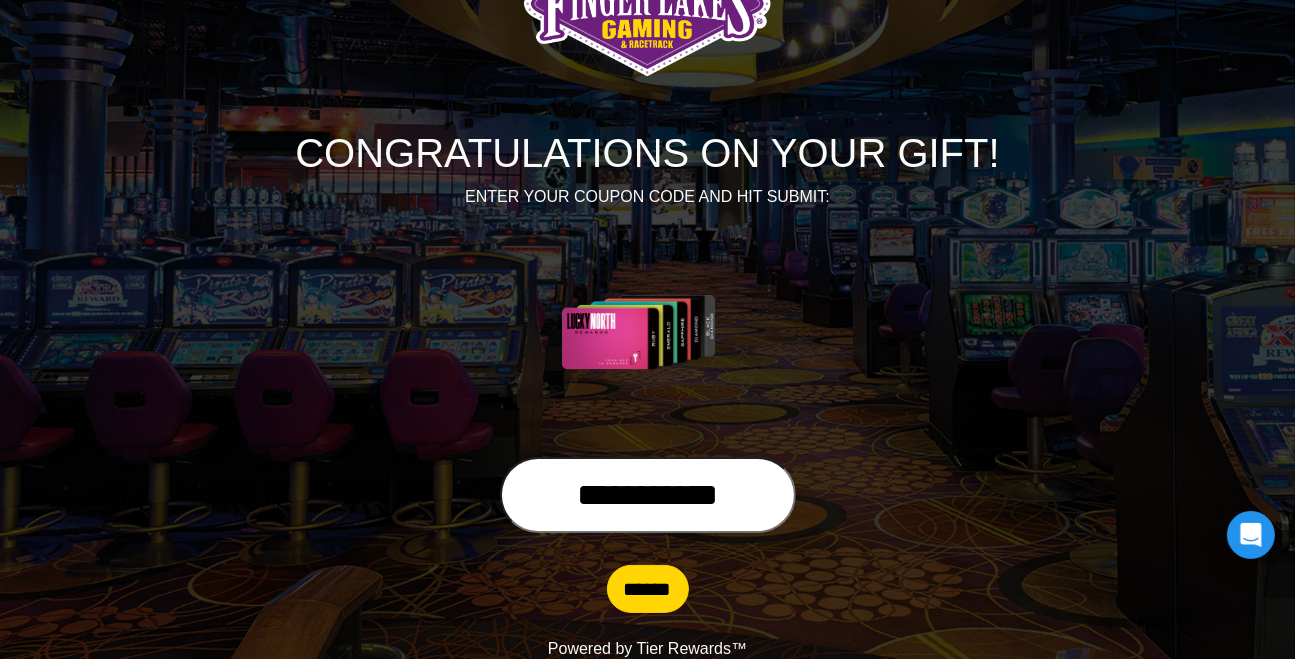 type on "**********" 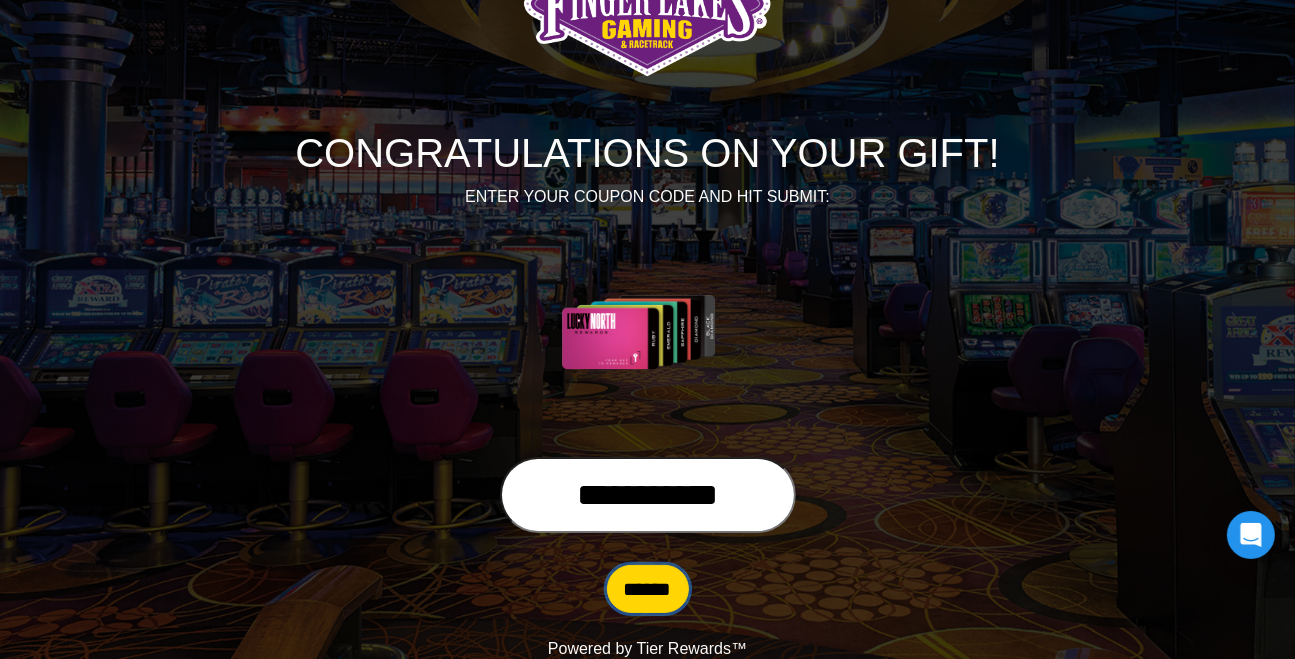 click on "******" at bounding box center (648, 589) 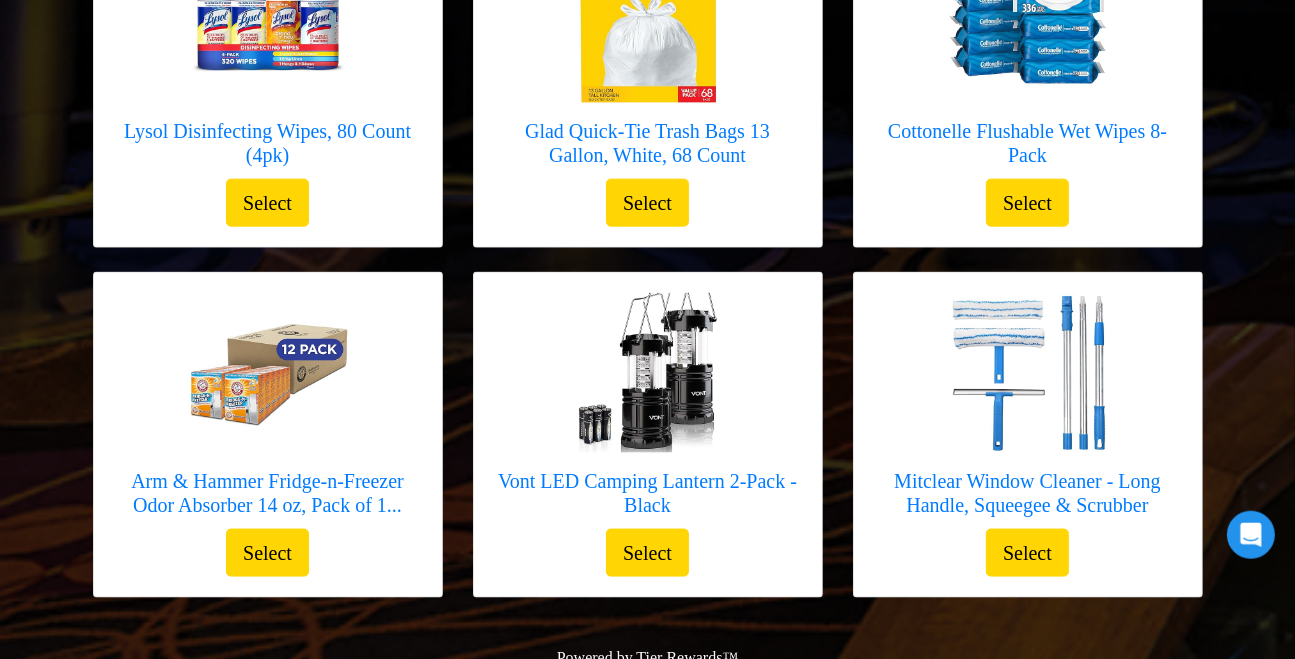 scroll, scrollTop: 2193, scrollLeft: 0, axis: vertical 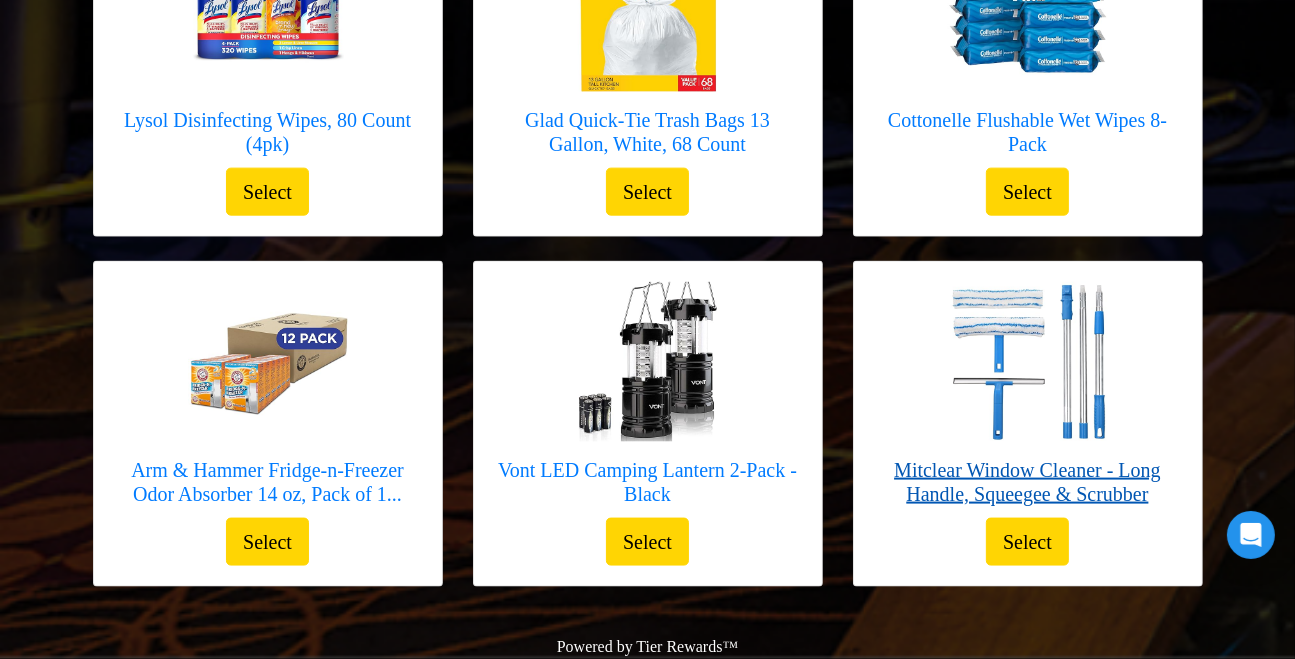 click on "Mitclear Window Cleaner - Long Handle, Squeegee & Scrubber" at bounding box center (1028, 482) 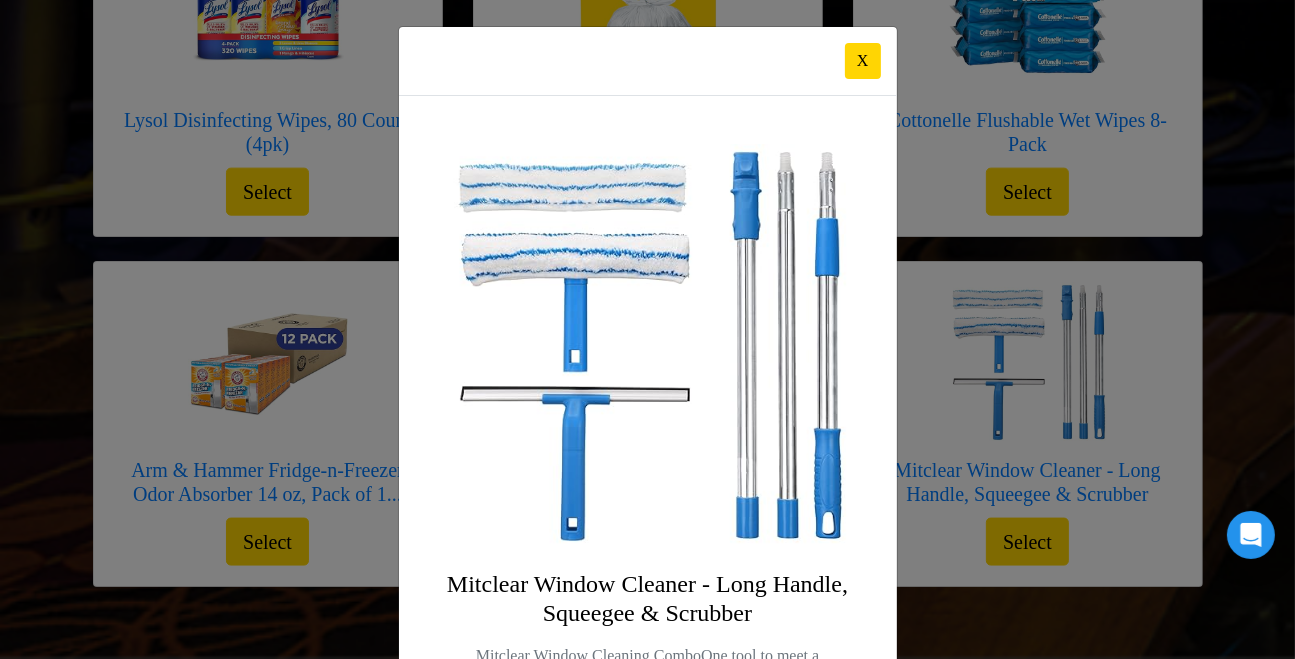 scroll, scrollTop: 0, scrollLeft: 0, axis: both 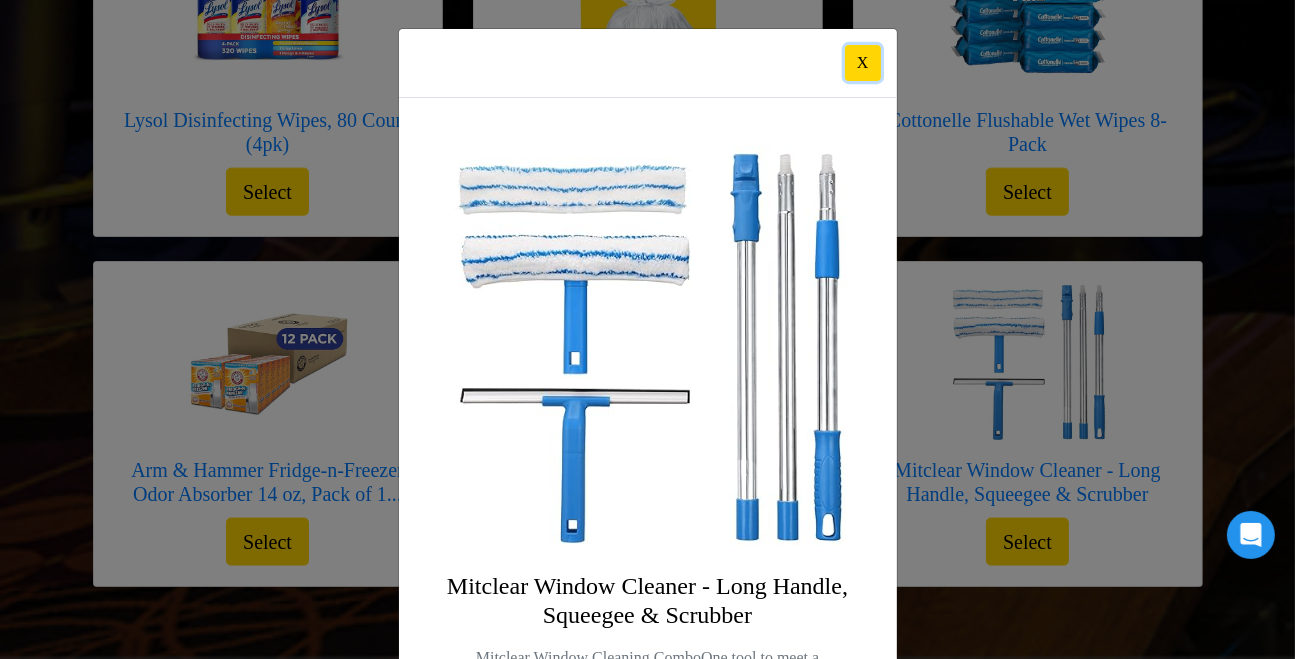 click on "X" at bounding box center [863, 63] 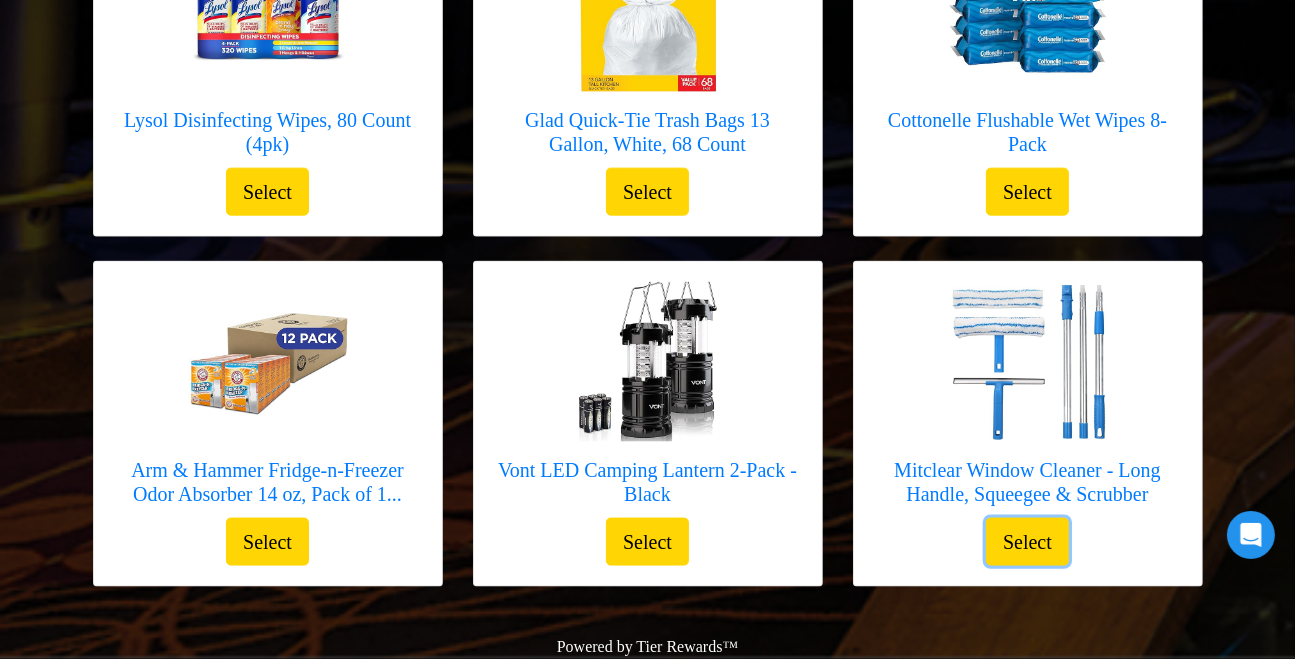 click on "Select" at bounding box center [1027, 542] 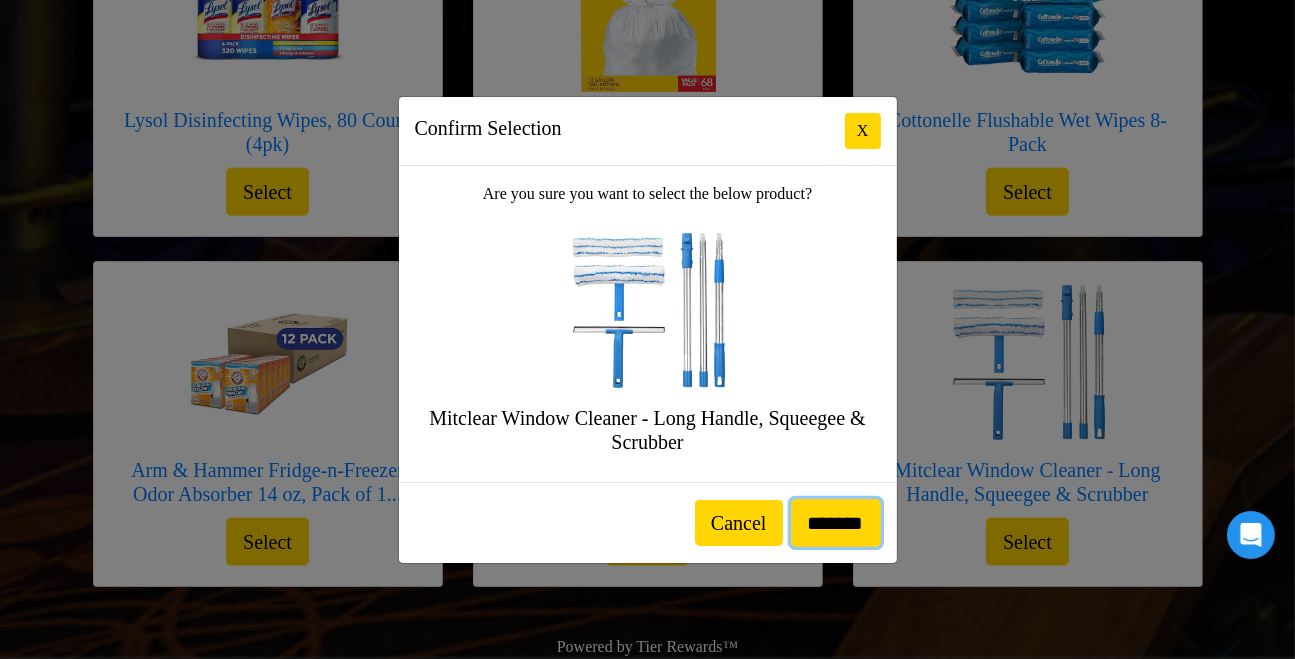 click on "*******" at bounding box center (836, 523) 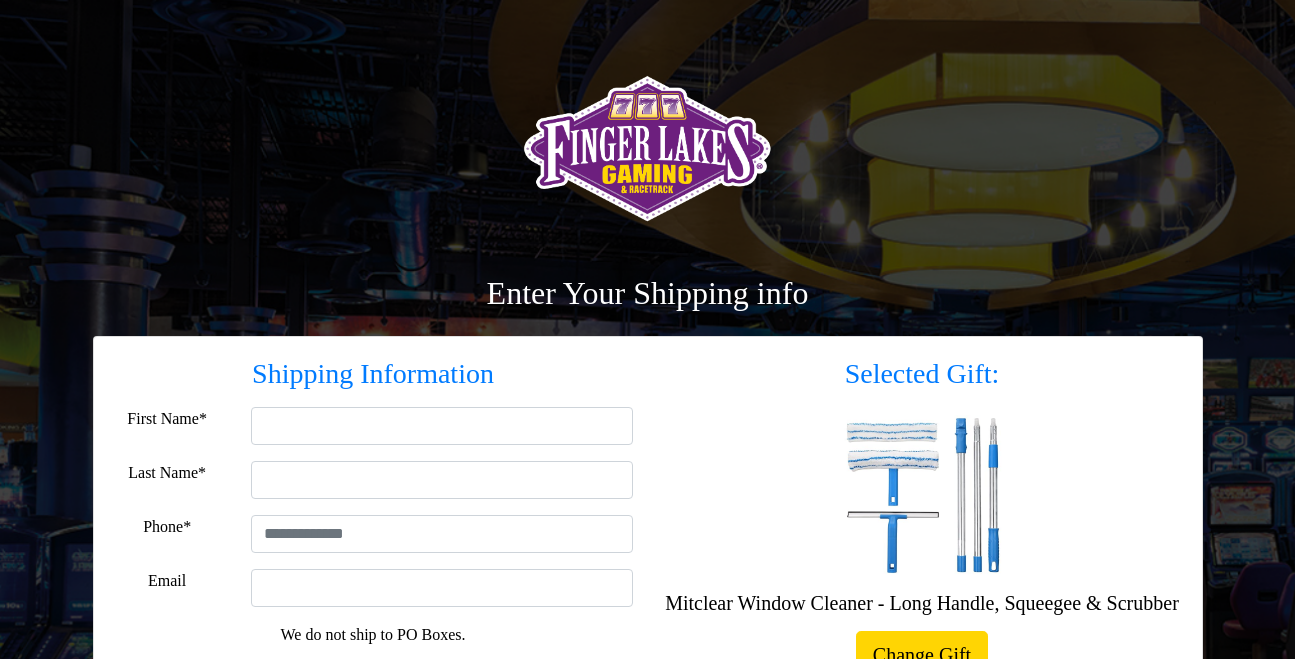 scroll, scrollTop: 0, scrollLeft: 0, axis: both 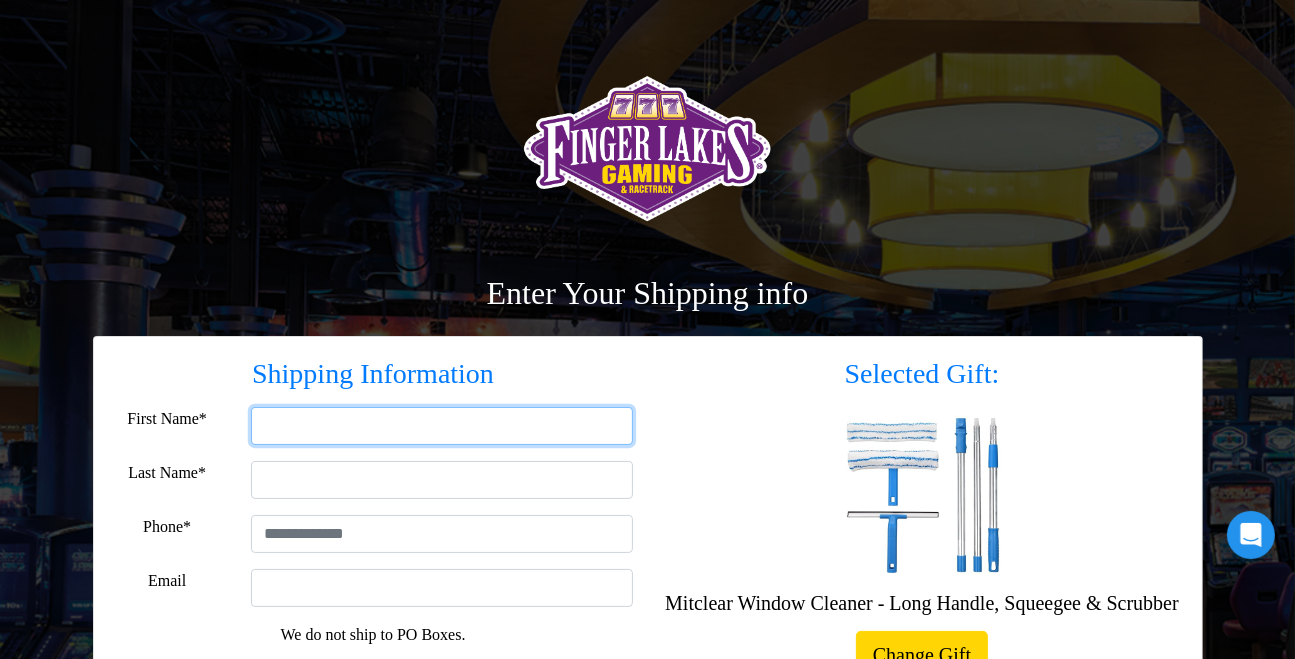 click on "First Name*" at bounding box center (442, 426) 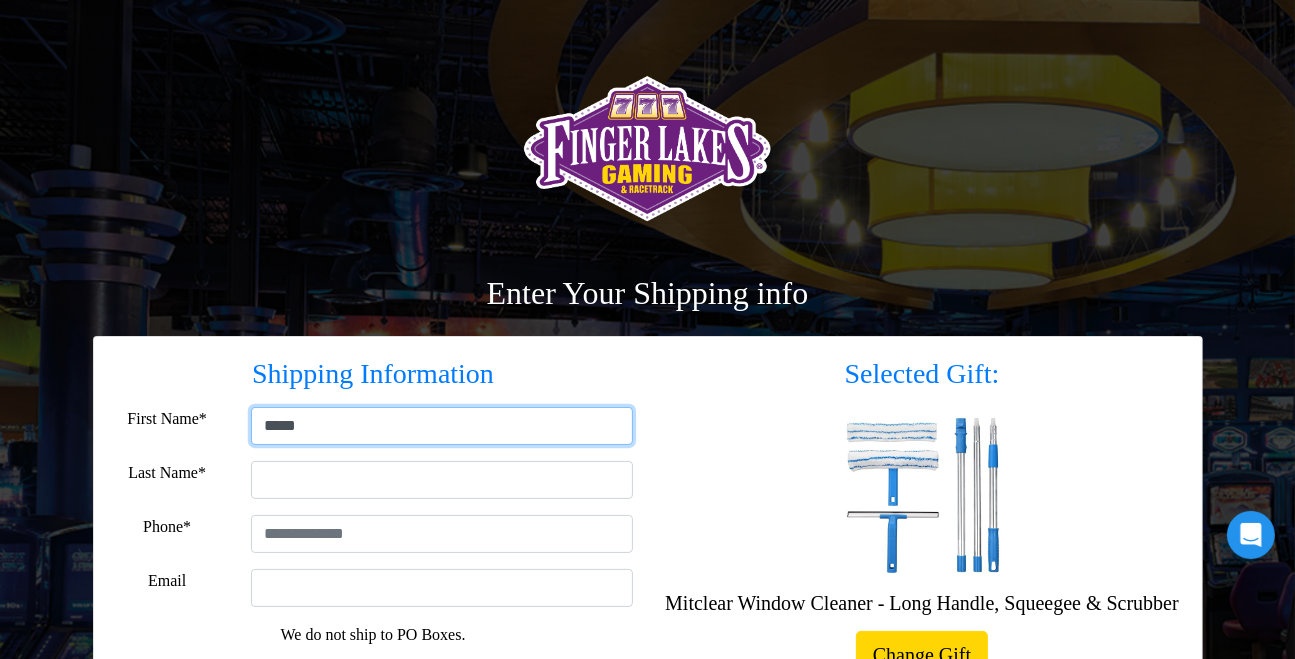 type on "*****" 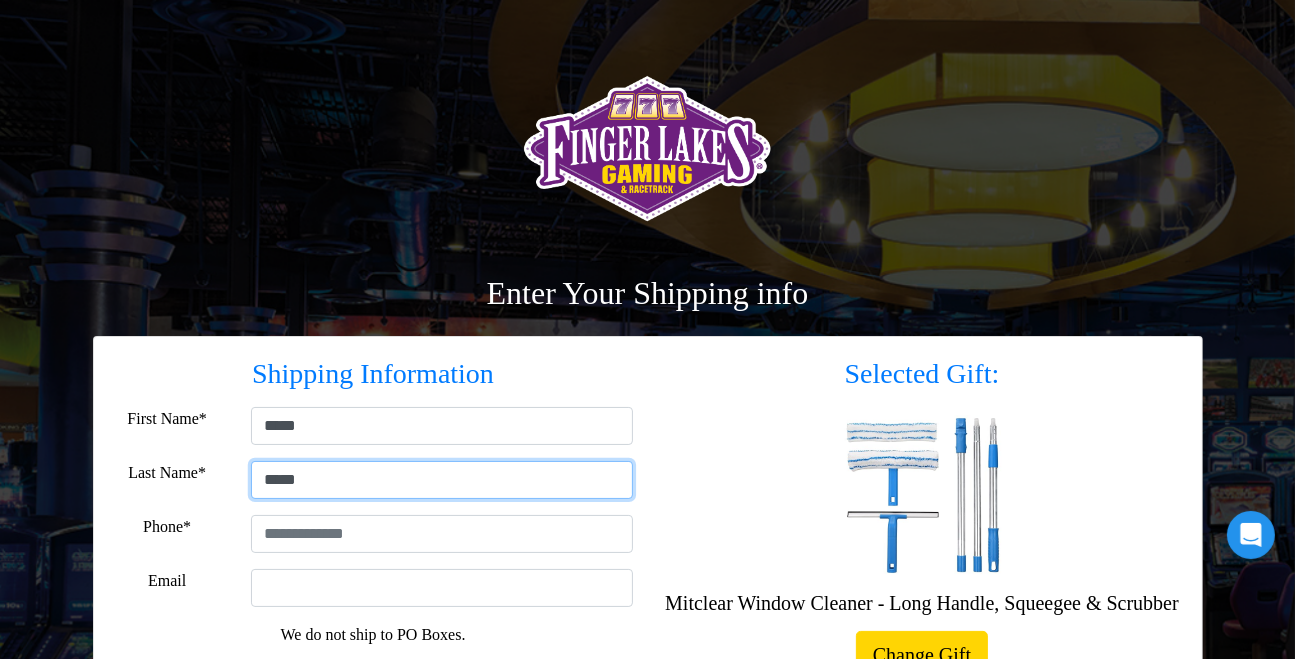 type on "*****" 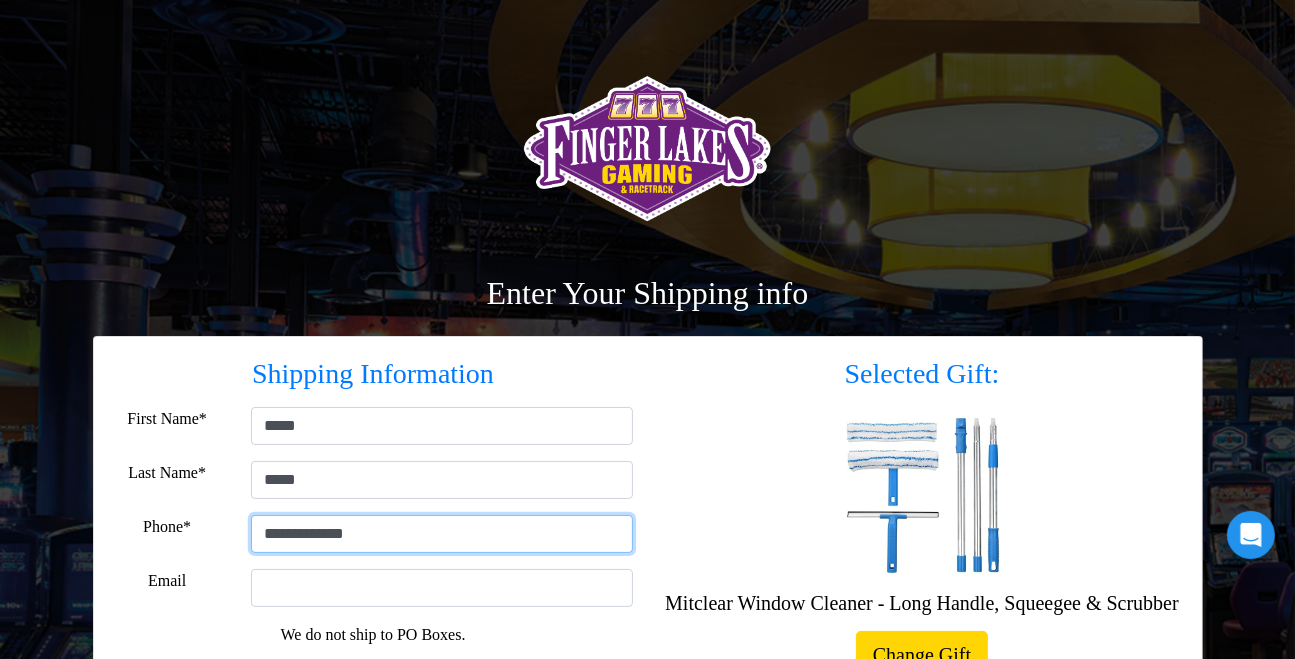 type on "**********" 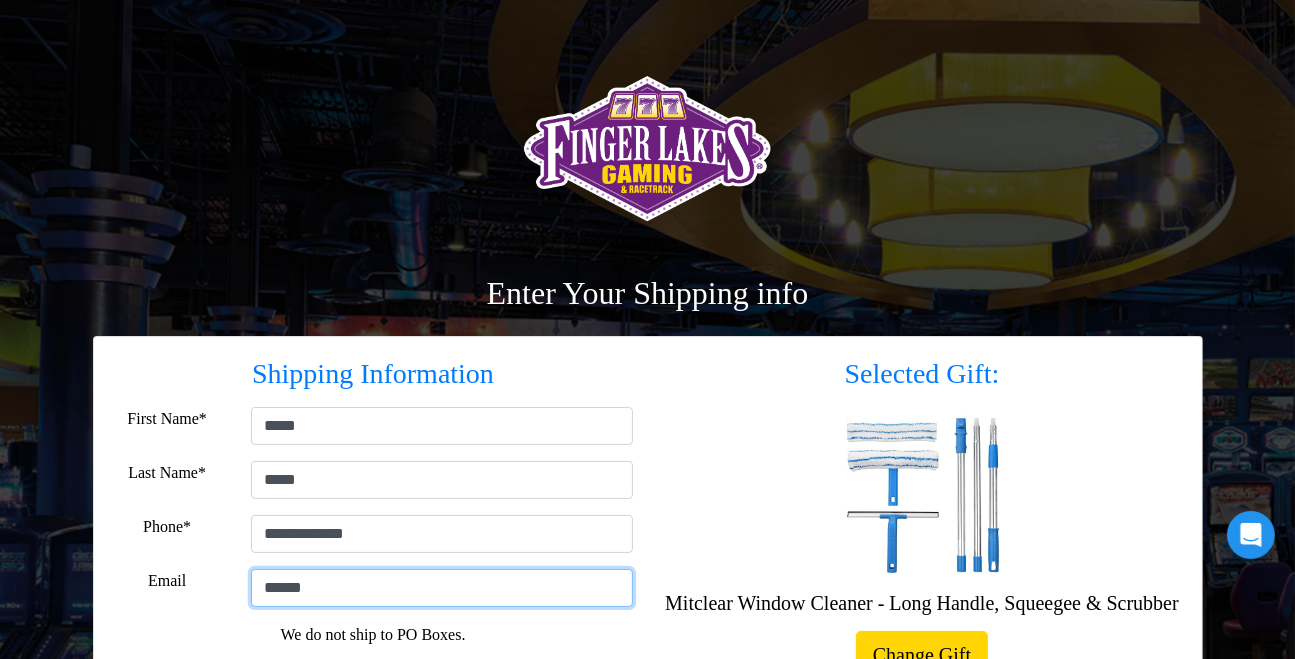 type on "**********" 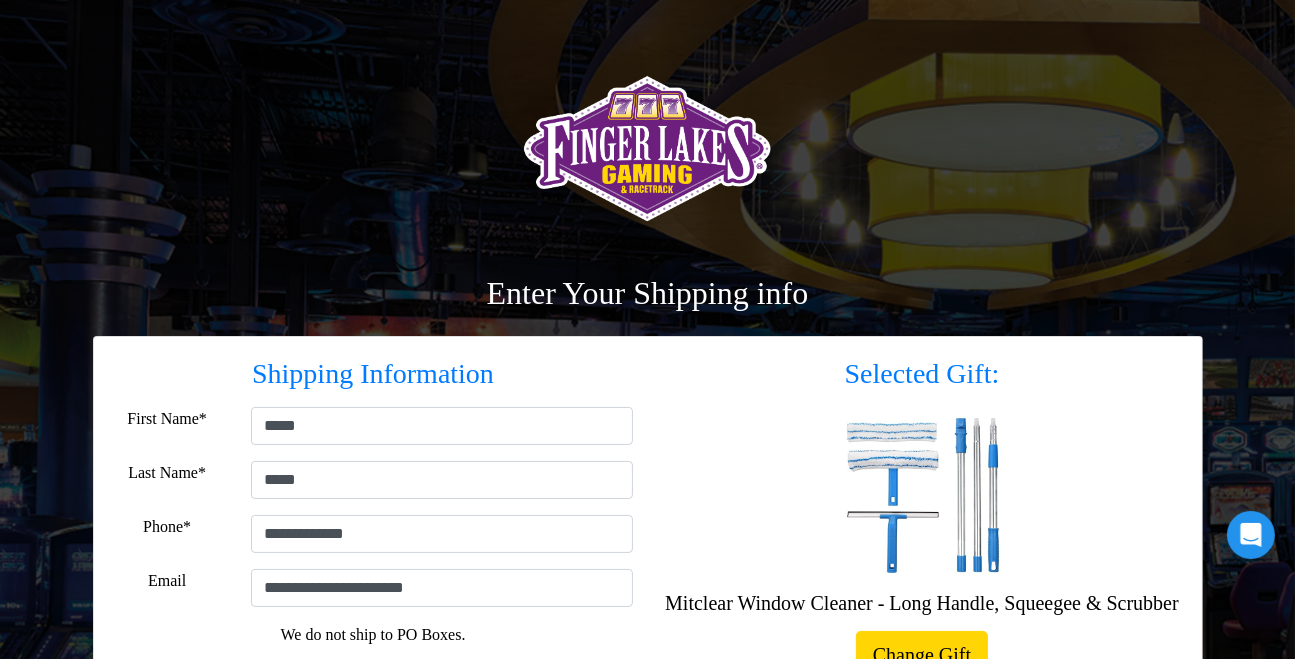 type on "**********" 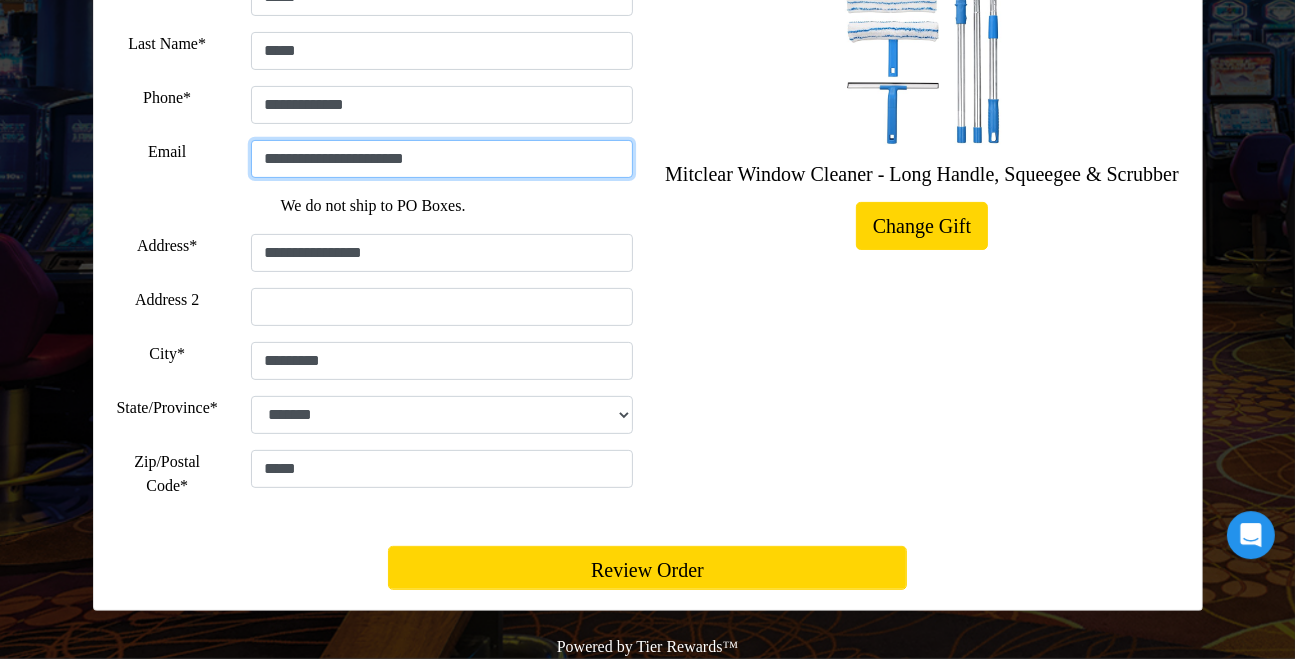 scroll, scrollTop: 446, scrollLeft: 0, axis: vertical 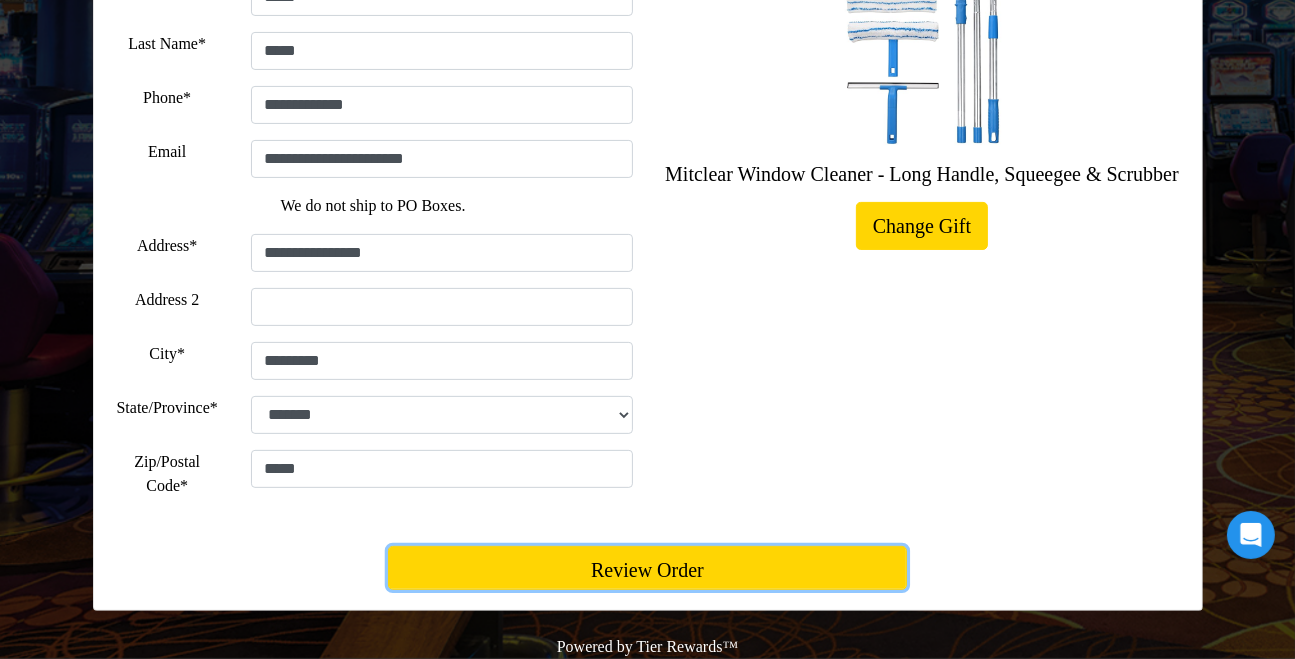 click on "Review Order" at bounding box center [647, 568] 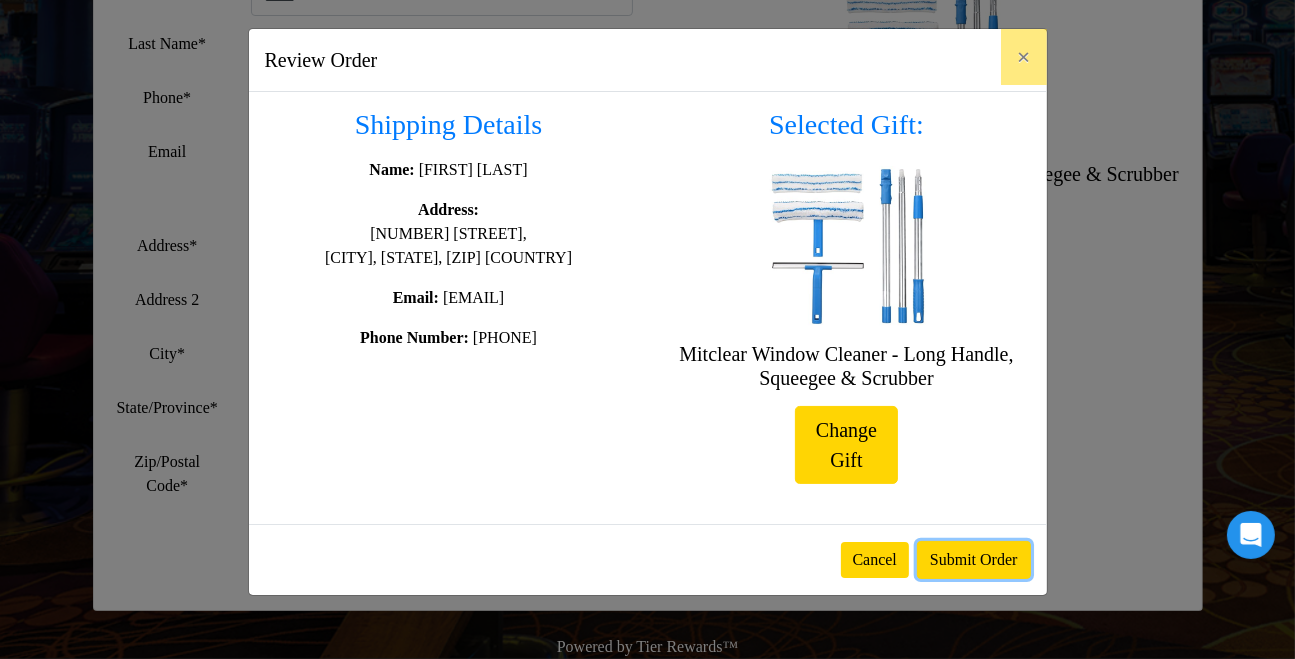 click on "Submit Order" at bounding box center [974, 560] 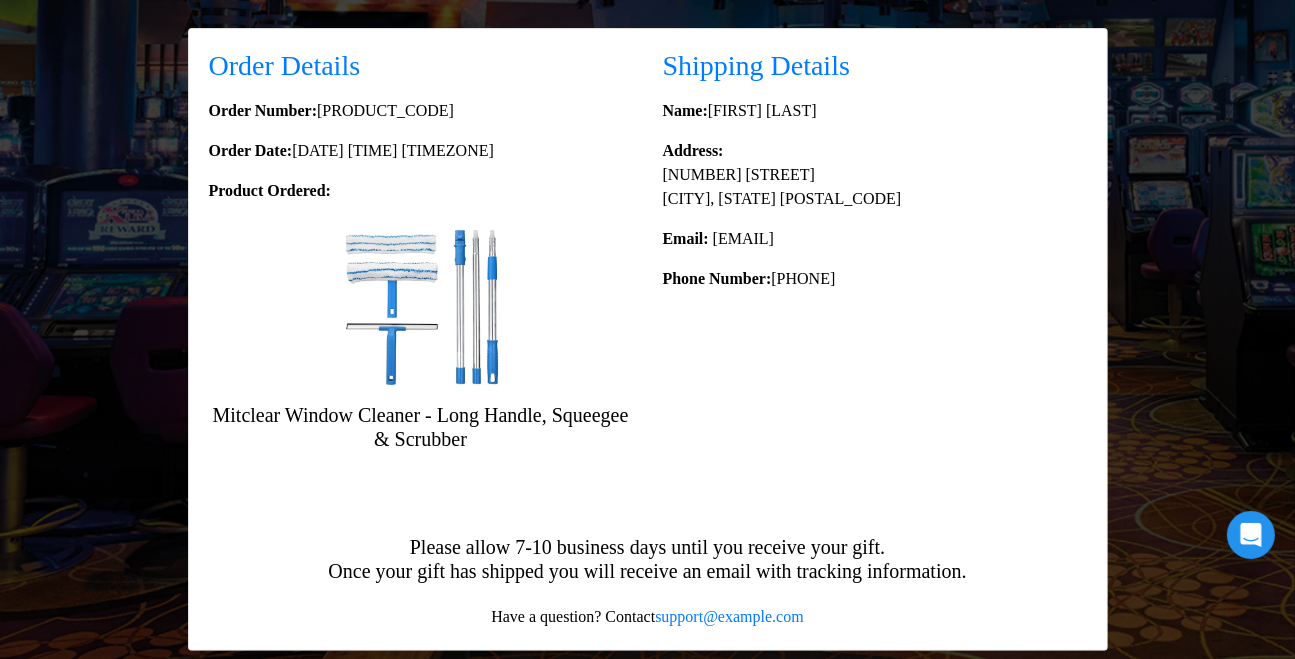 scroll, scrollTop: 0, scrollLeft: 0, axis: both 